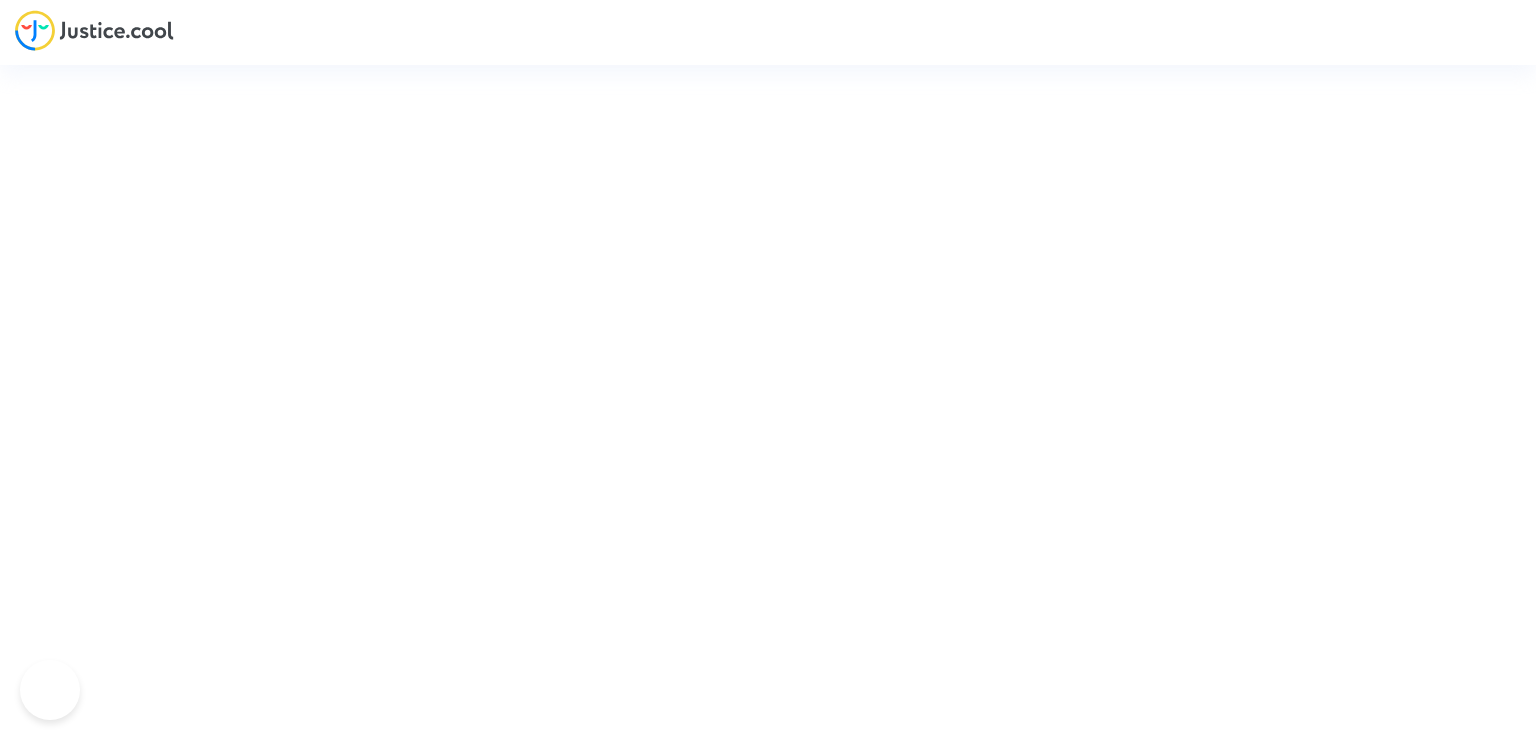 scroll, scrollTop: 0, scrollLeft: 0, axis: both 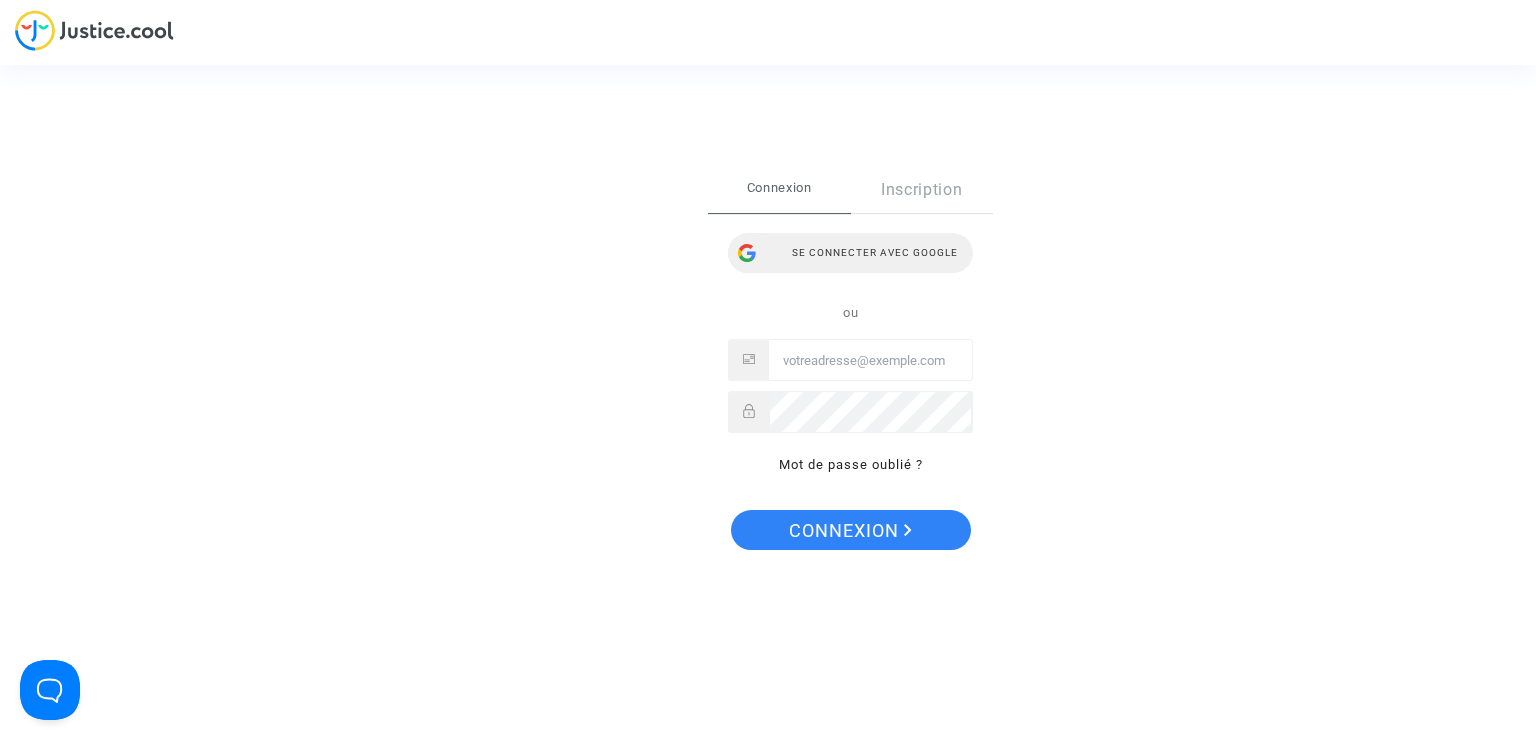 click on "Se connecter avec Google" at bounding box center (850, 253) 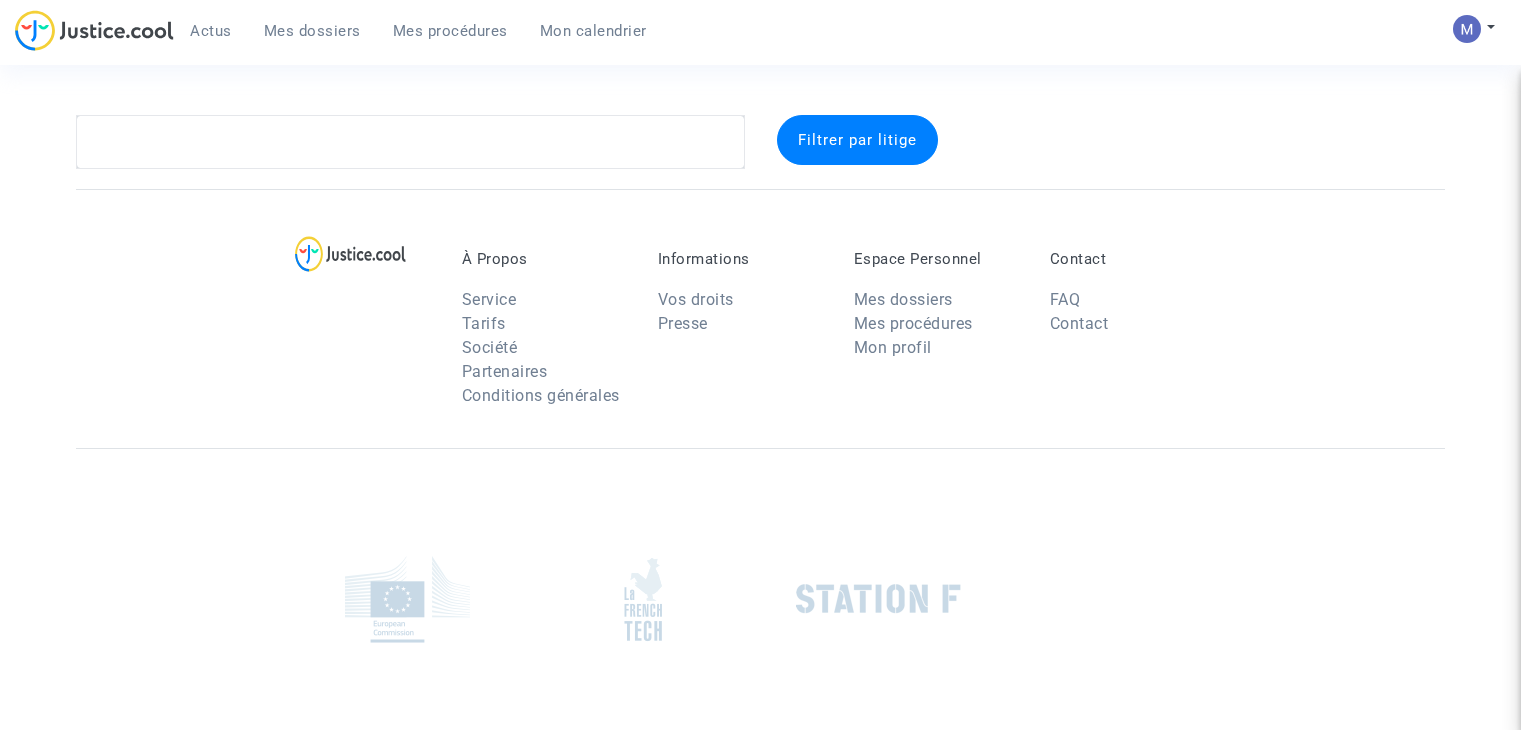 scroll, scrollTop: 0, scrollLeft: 0, axis: both 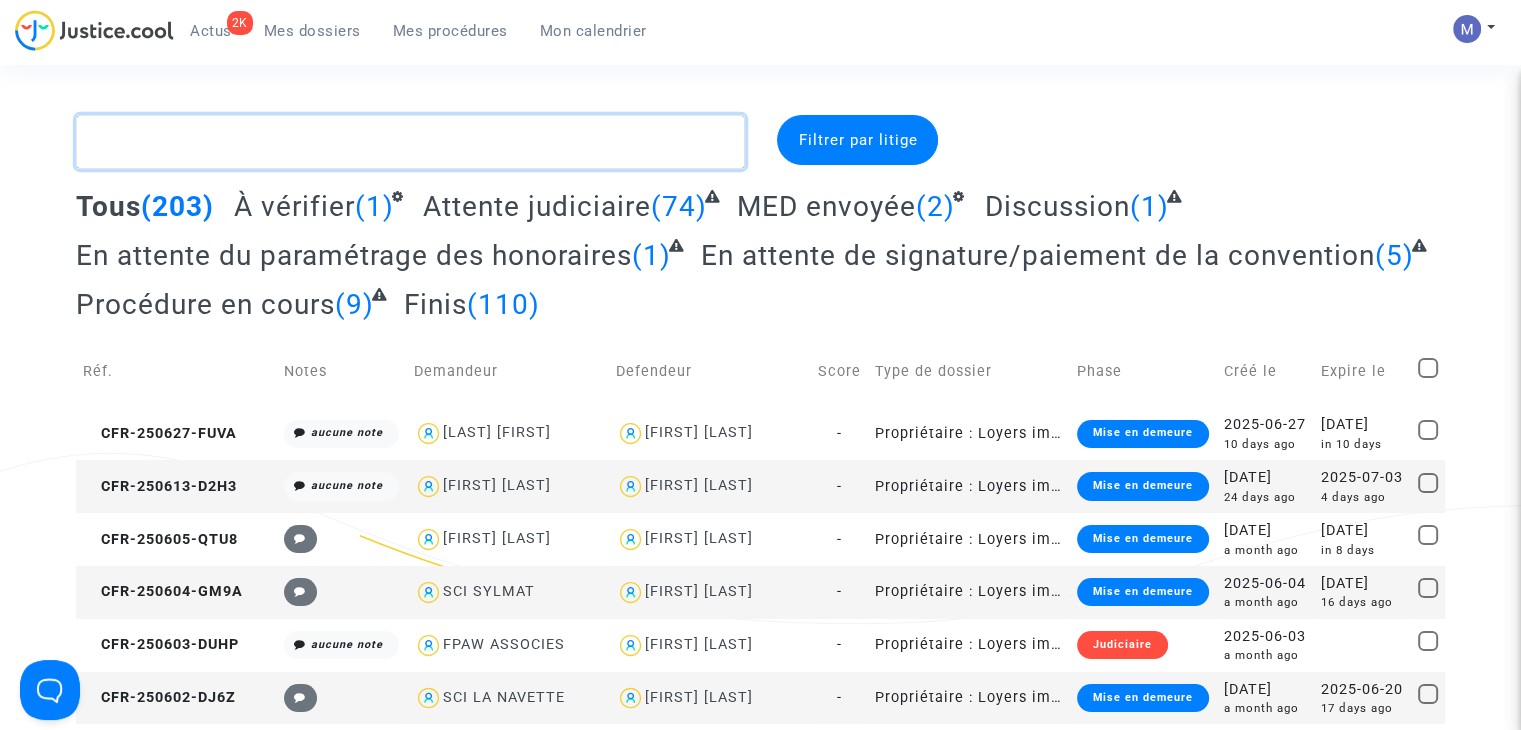 click at bounding box center (410, 142) 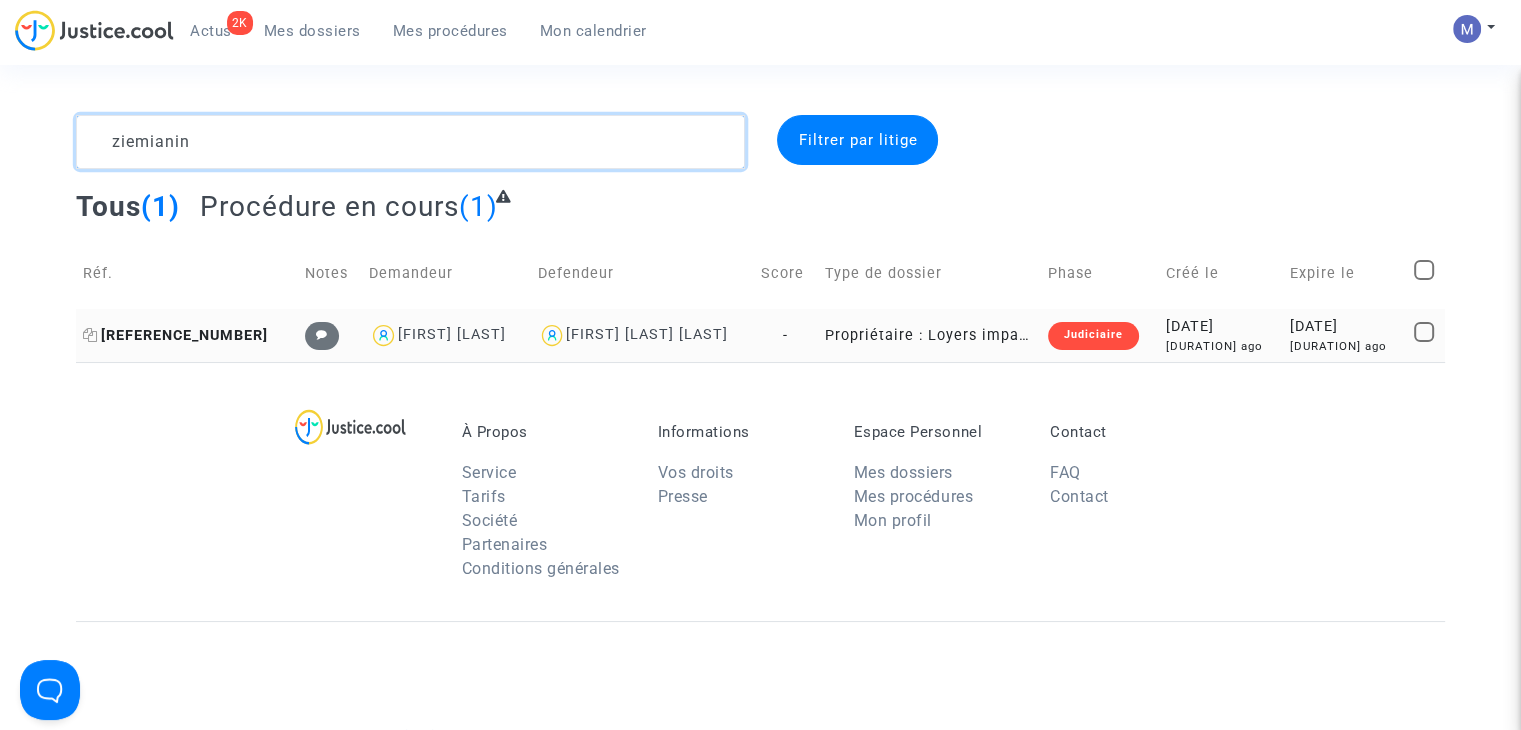 type on "ziemianin" 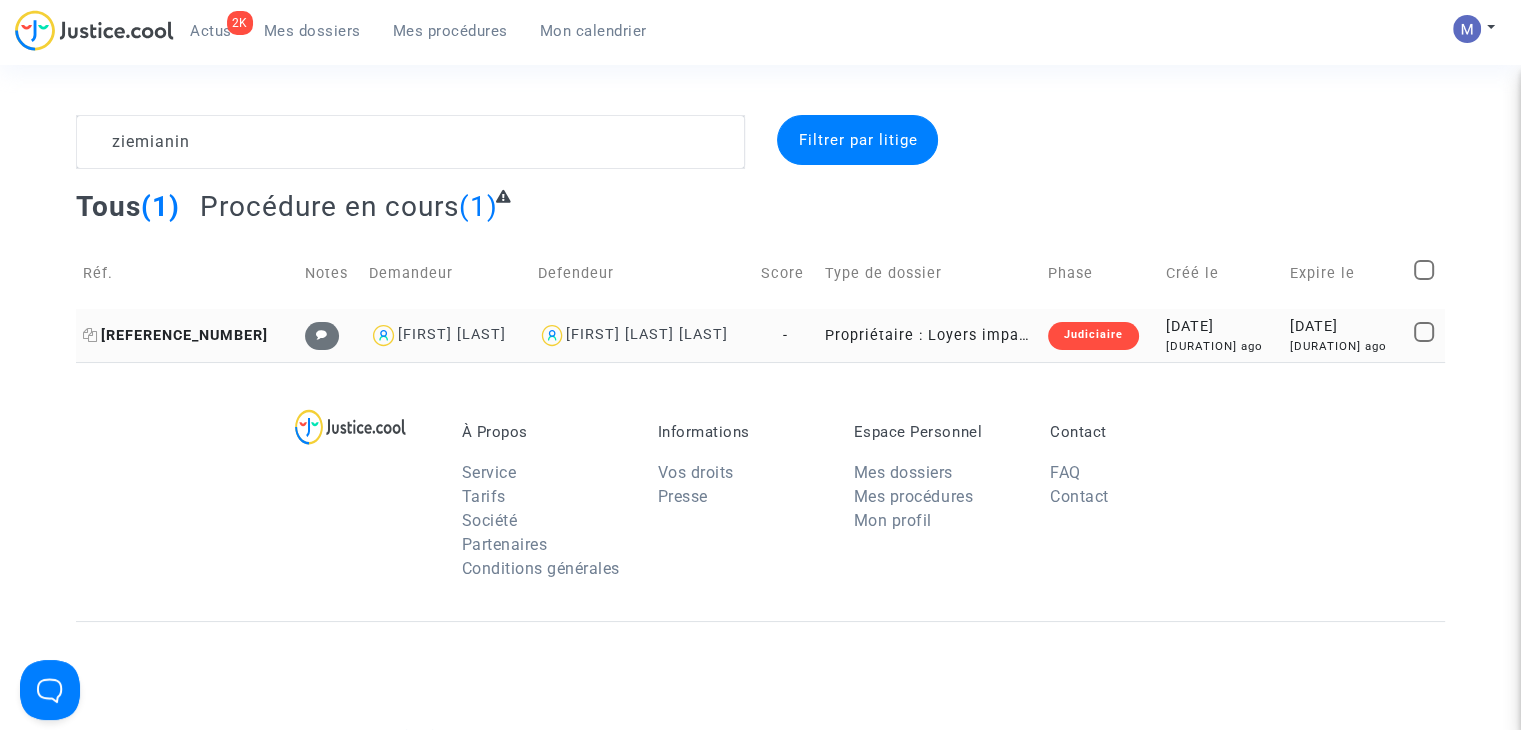 click on "[REFERENCE_NUMBER]" at bounding box center (175, 335) 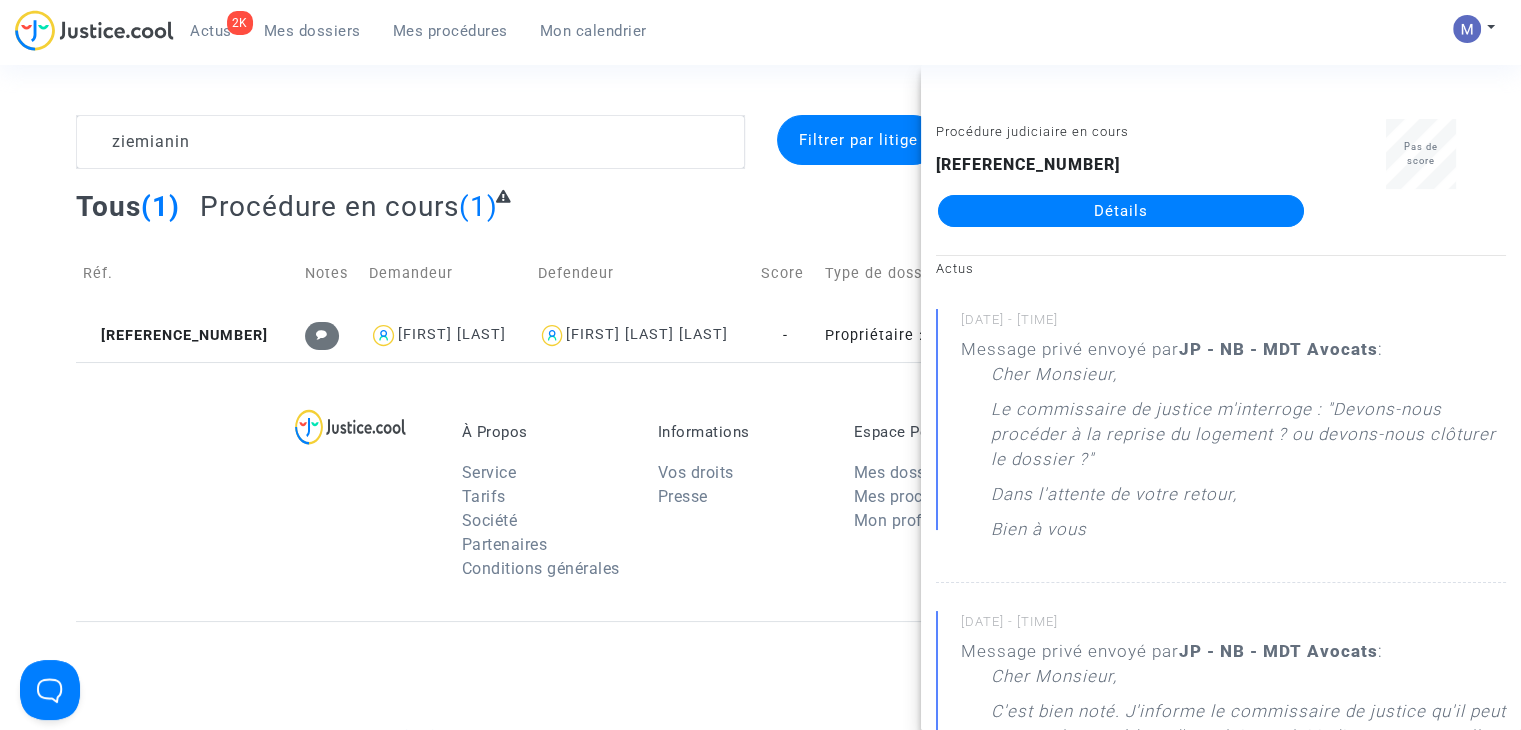 click on "Détails" at bounding box center (1121, 211) 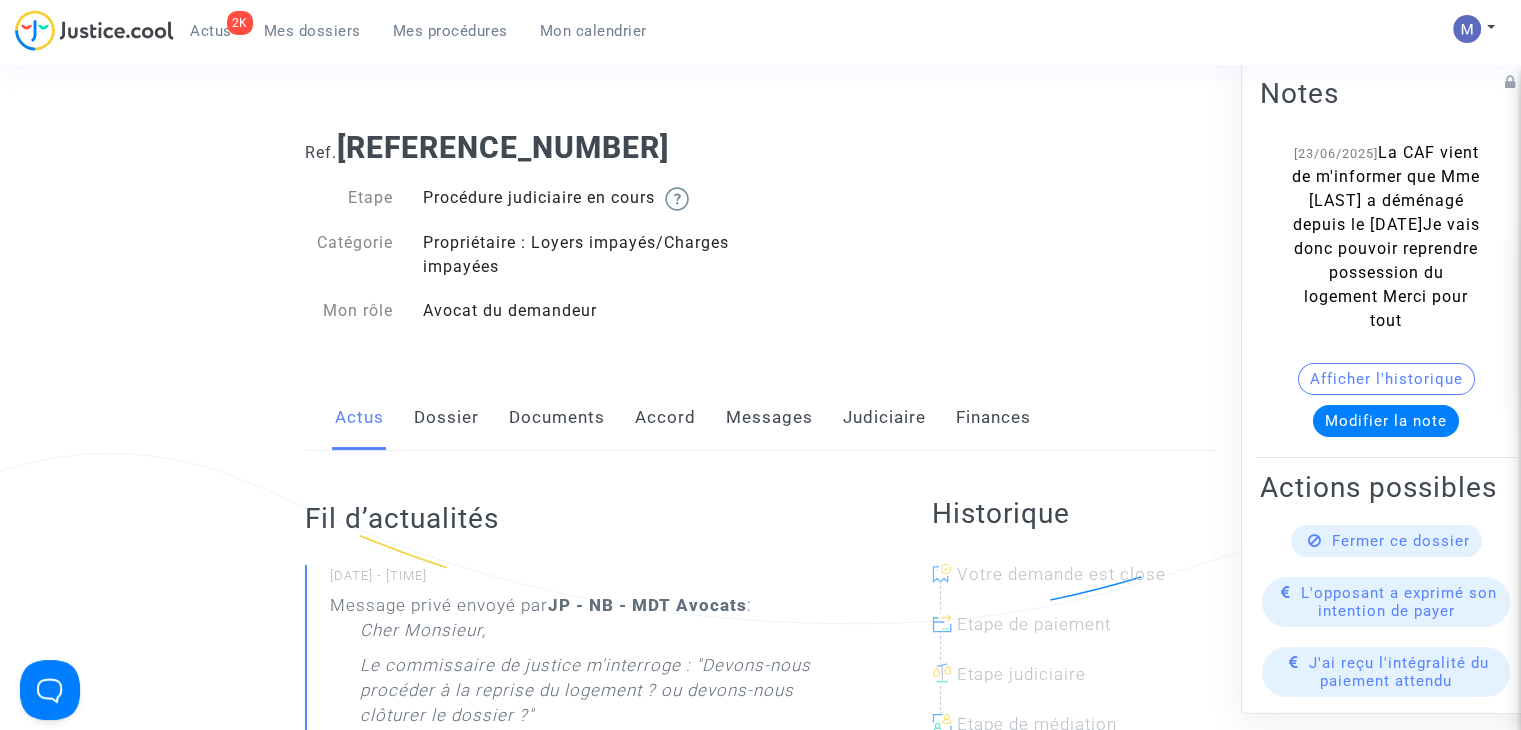 click on "Messages" at bounding box center [769, 418] 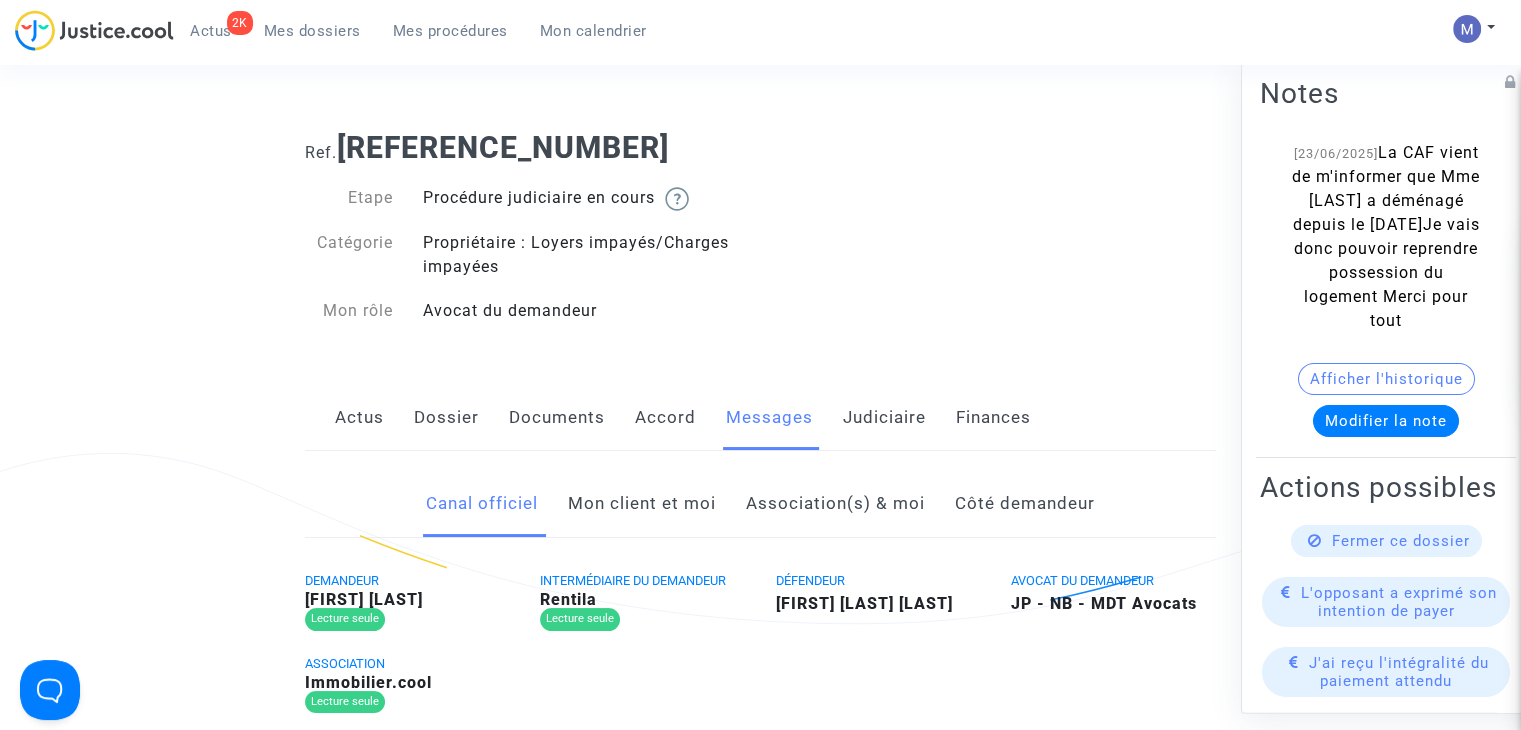 click on "Mon client et moi" at bounding box center (642, 504) 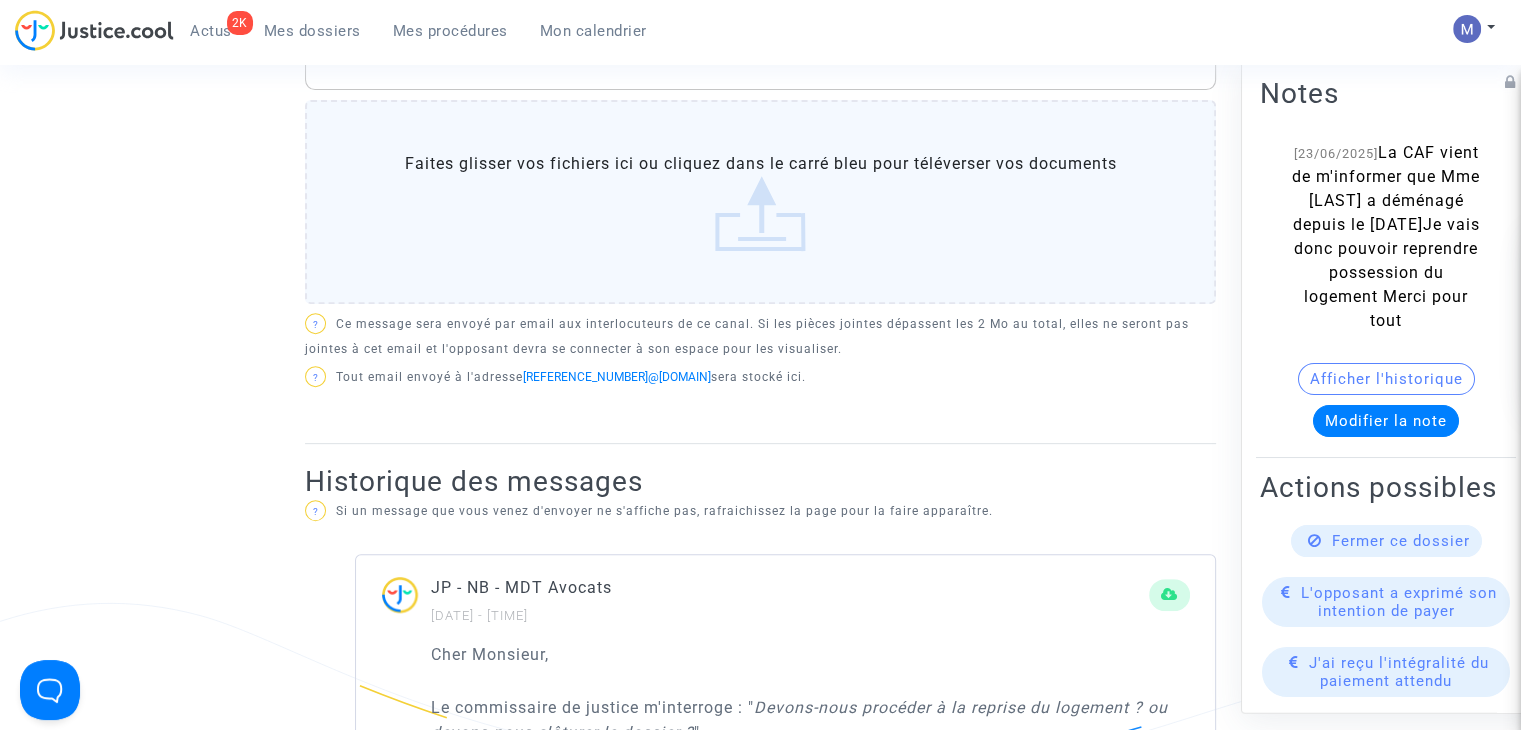 scroll, scrollTop: 500, scrollLeft: 0, axis: vertical 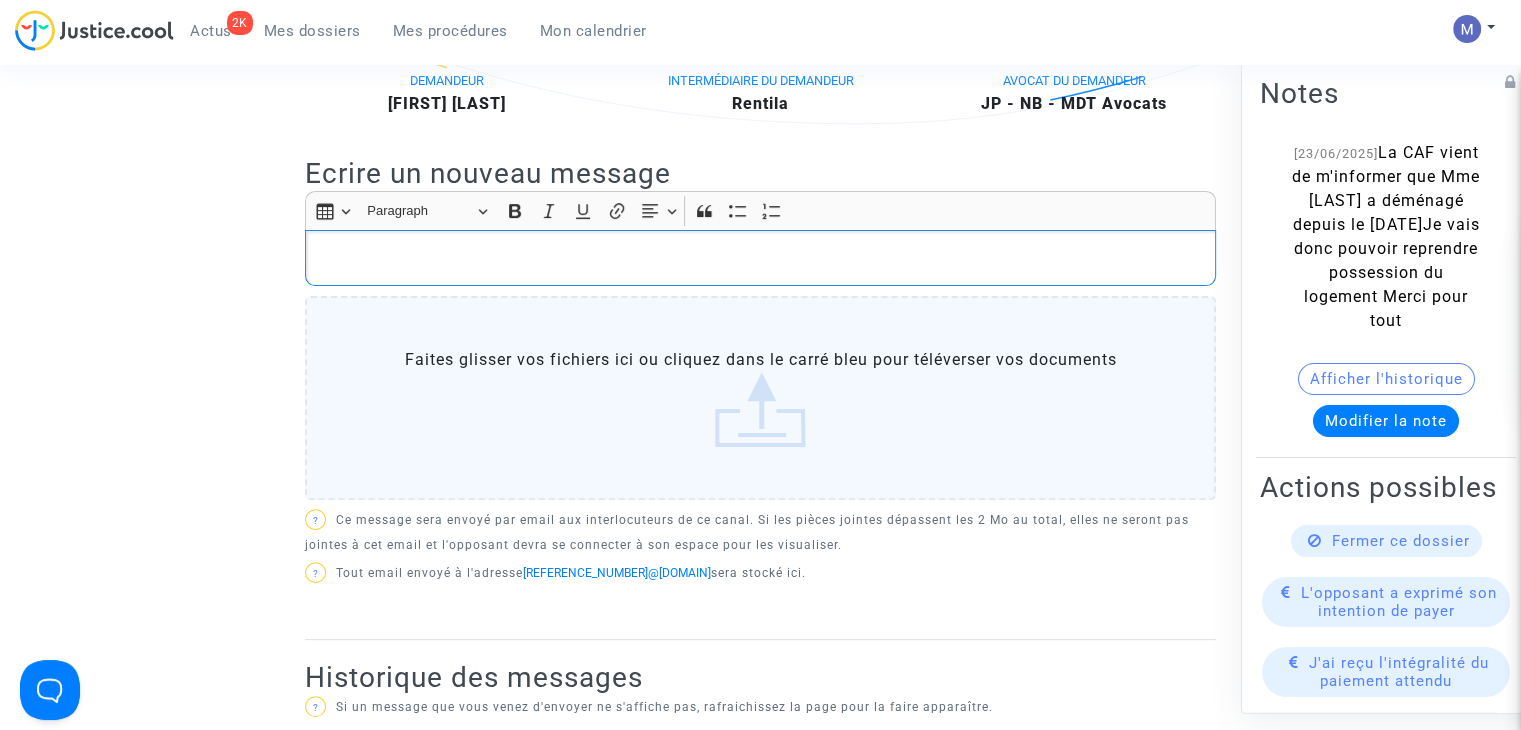 click at bounding box center [761, 258] 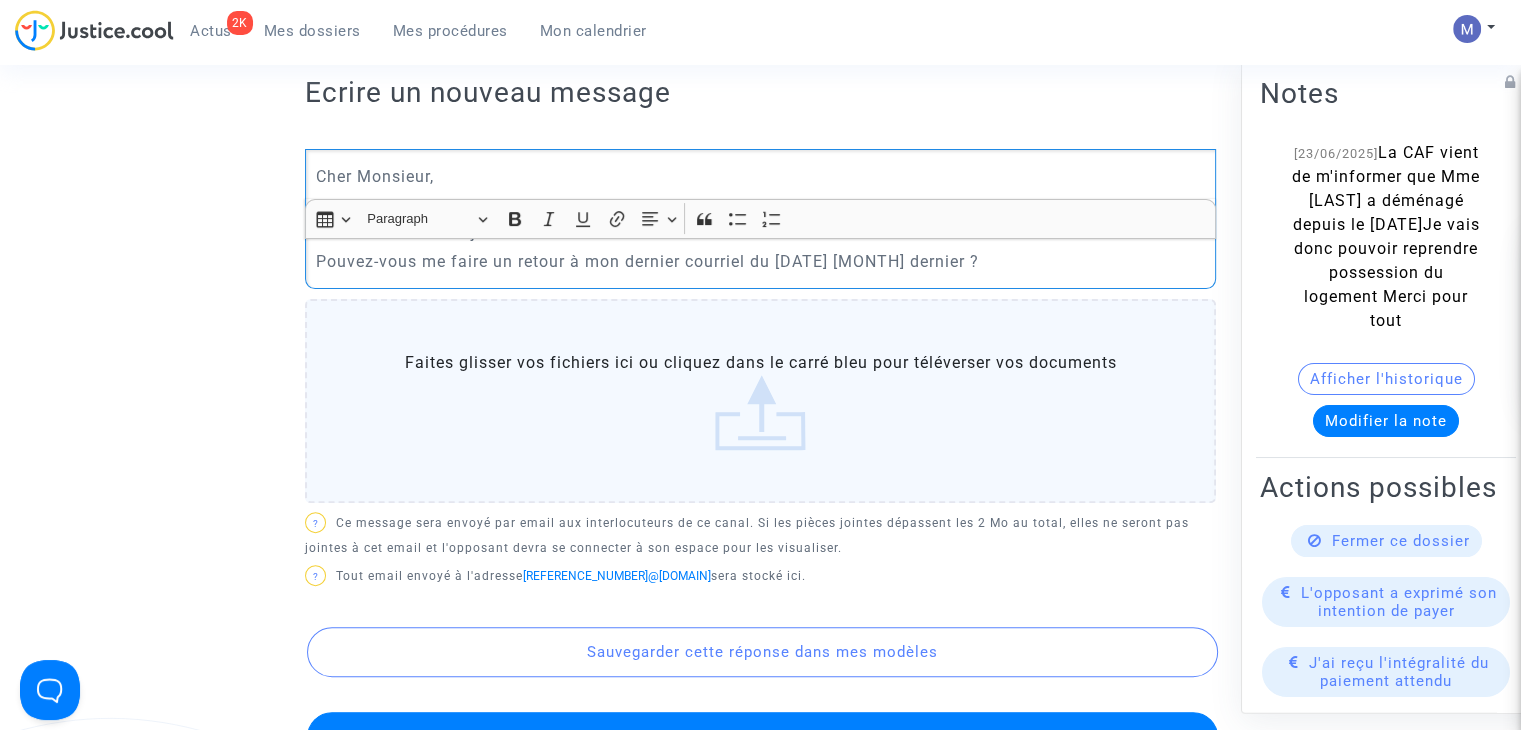 scroll, scrollTop: 300, scrollLeft: 0, axis: vertical 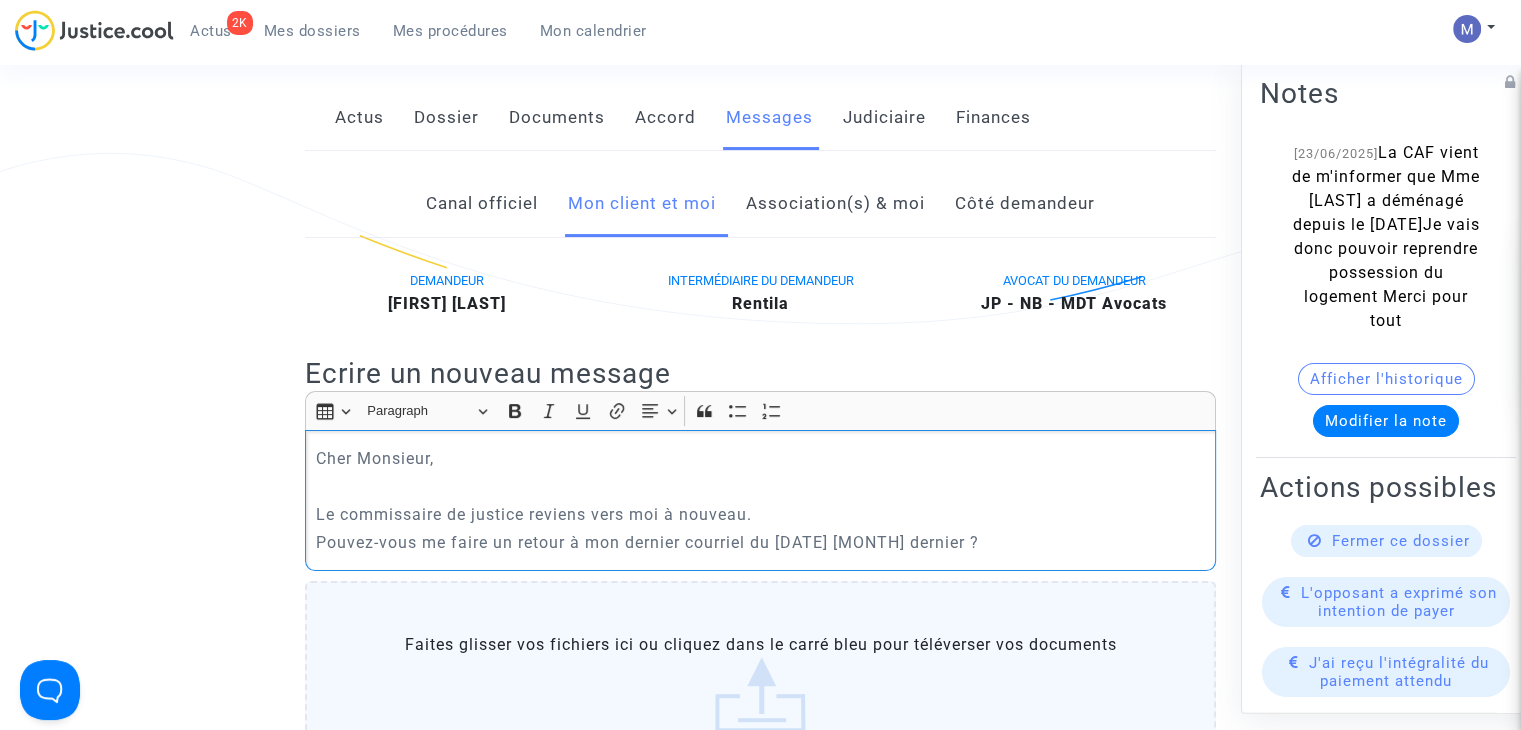 click on "Pouvez-vous me faire un retour à mon dernier courriel du 4 juillet dernier ?" at bounding box center [761, 542] 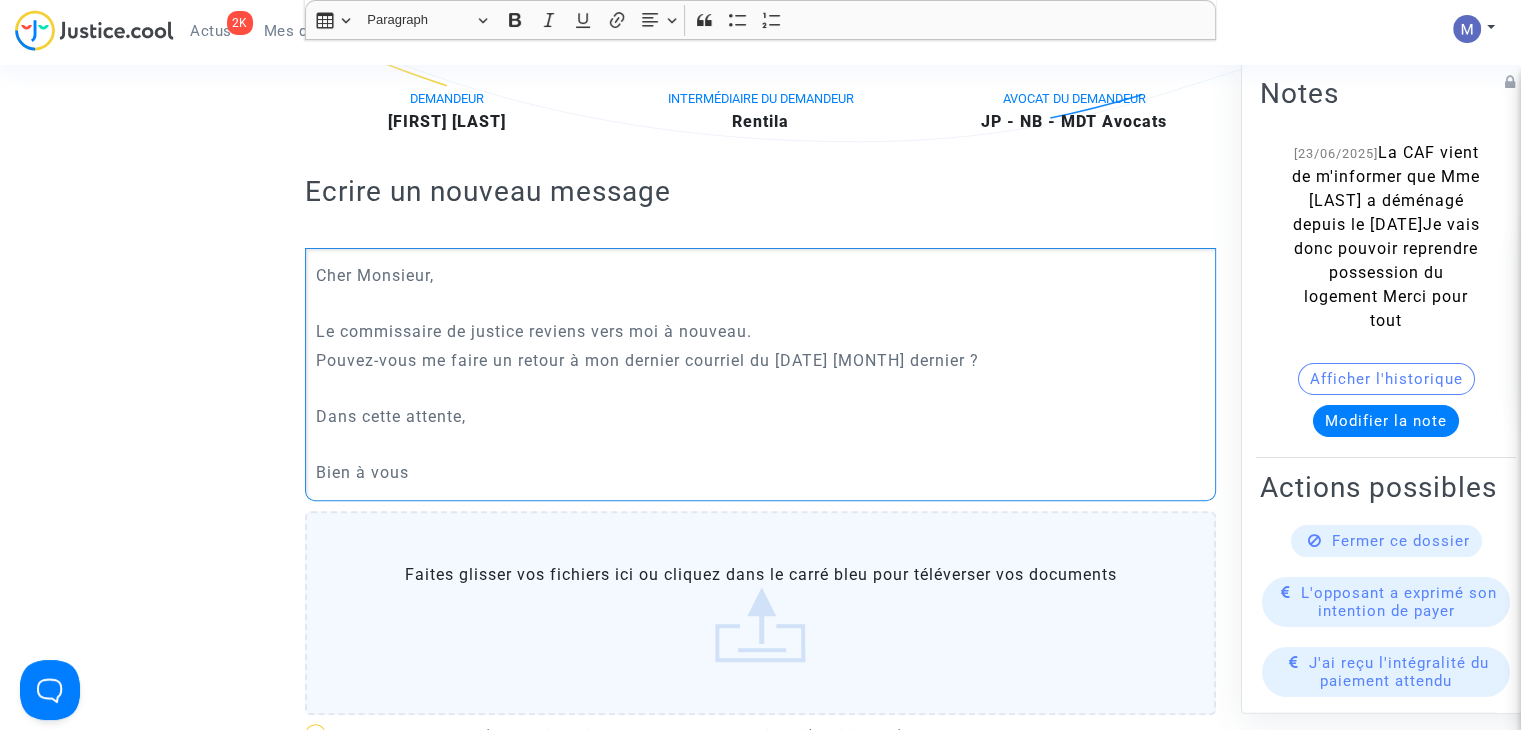 scroll, scrollTop: 800, scrollLeft: 0, axis: vertical 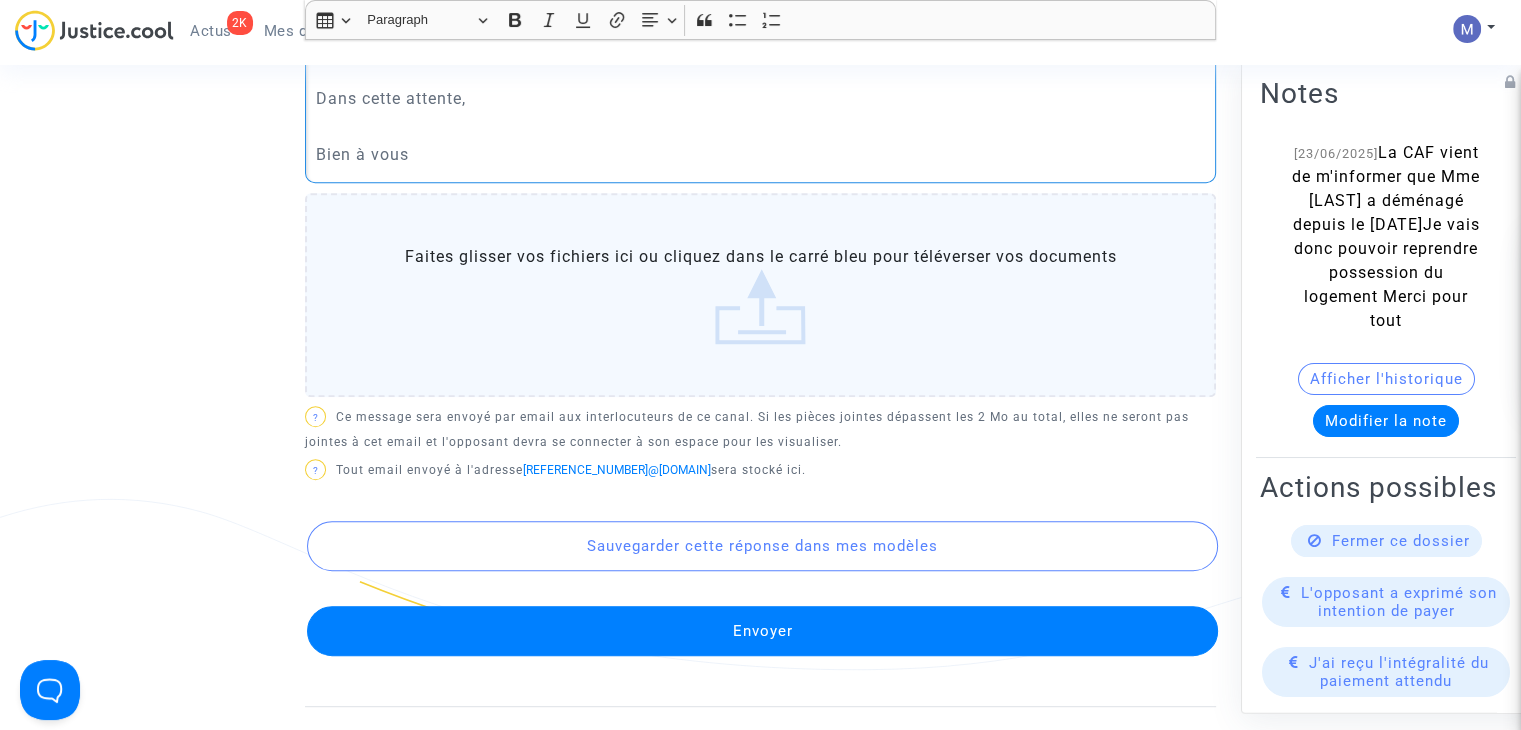 click on "Envoyer" at bounding box center (762, 631) 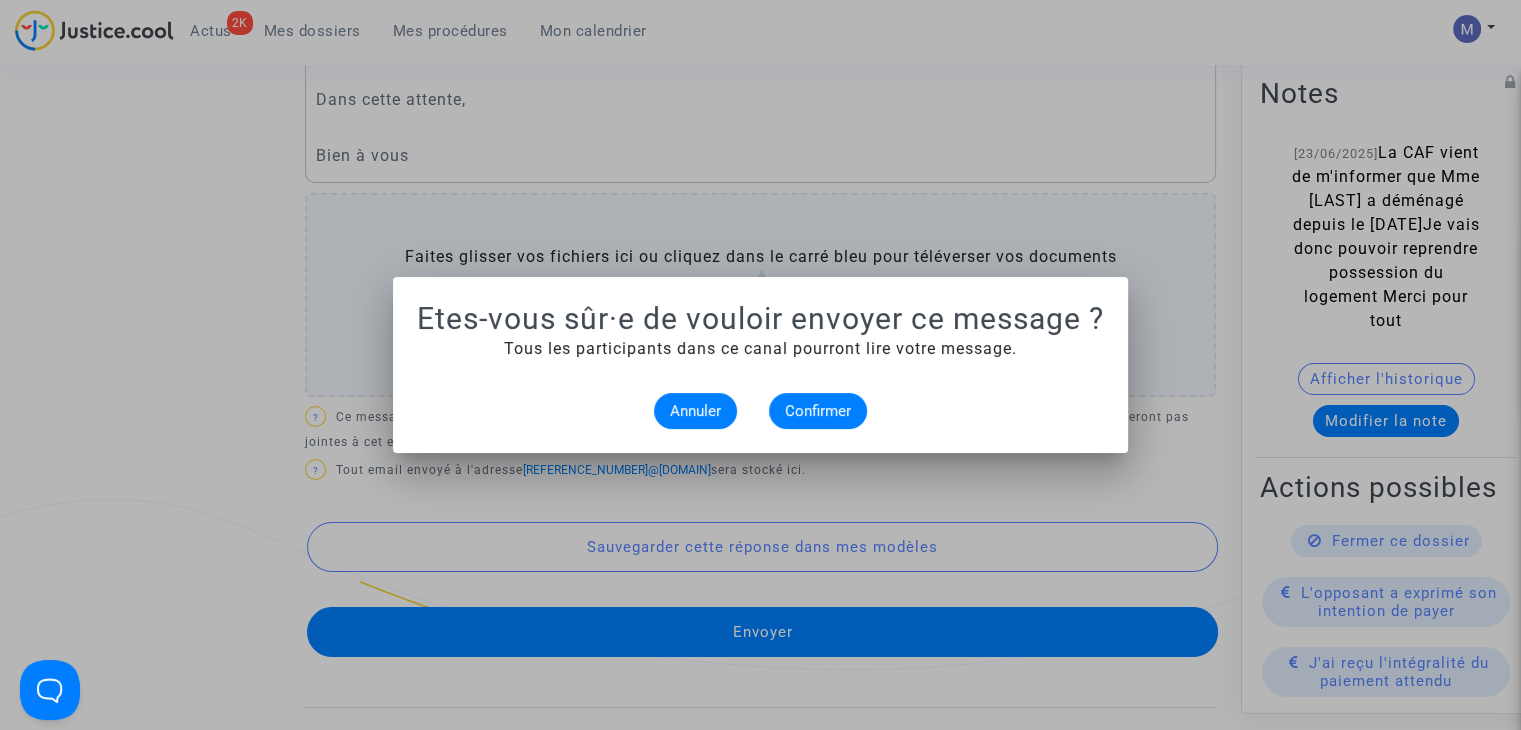 scroll, scrollTop: 0, scrollLeft: 0, axis: both 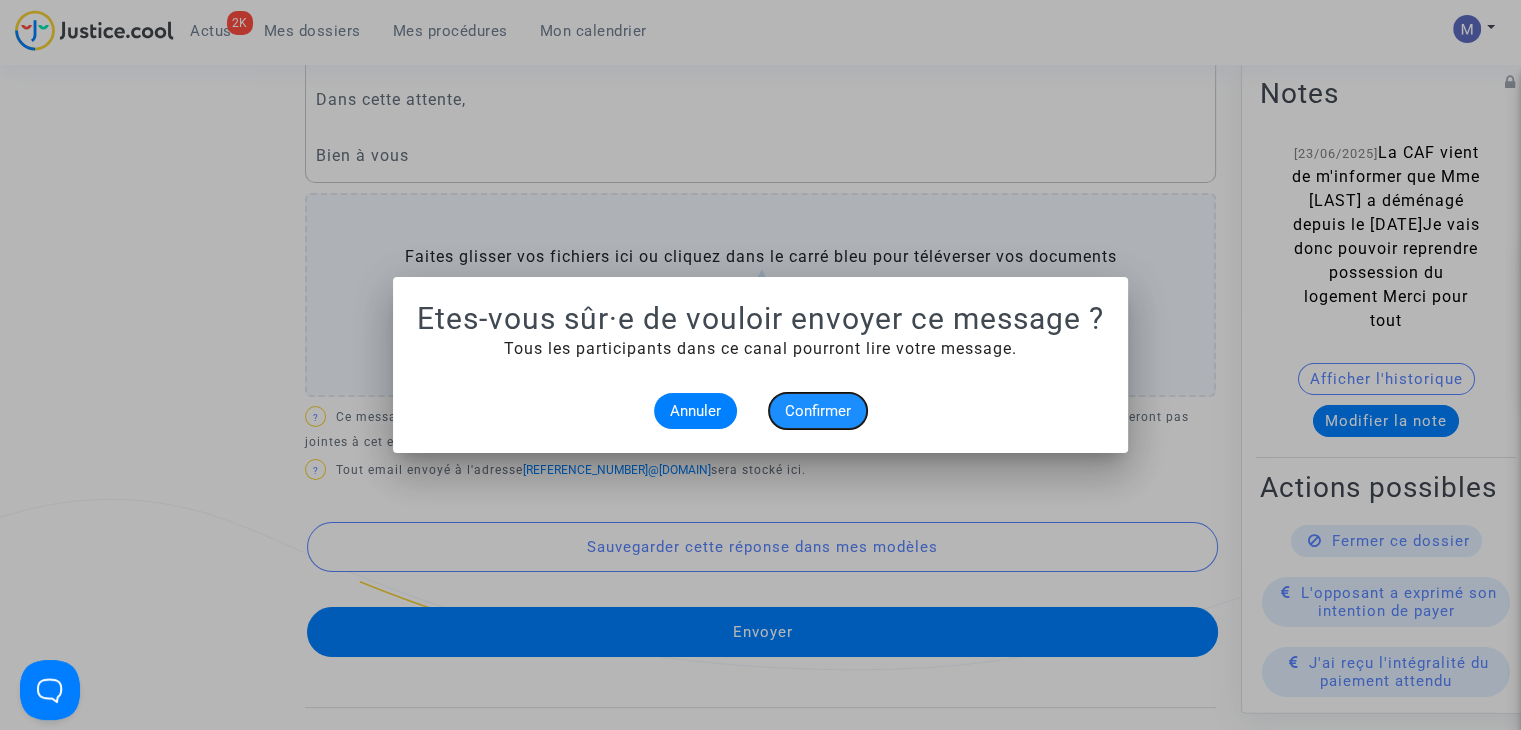 click on "Confirmer" at bounding box center (818, 411) 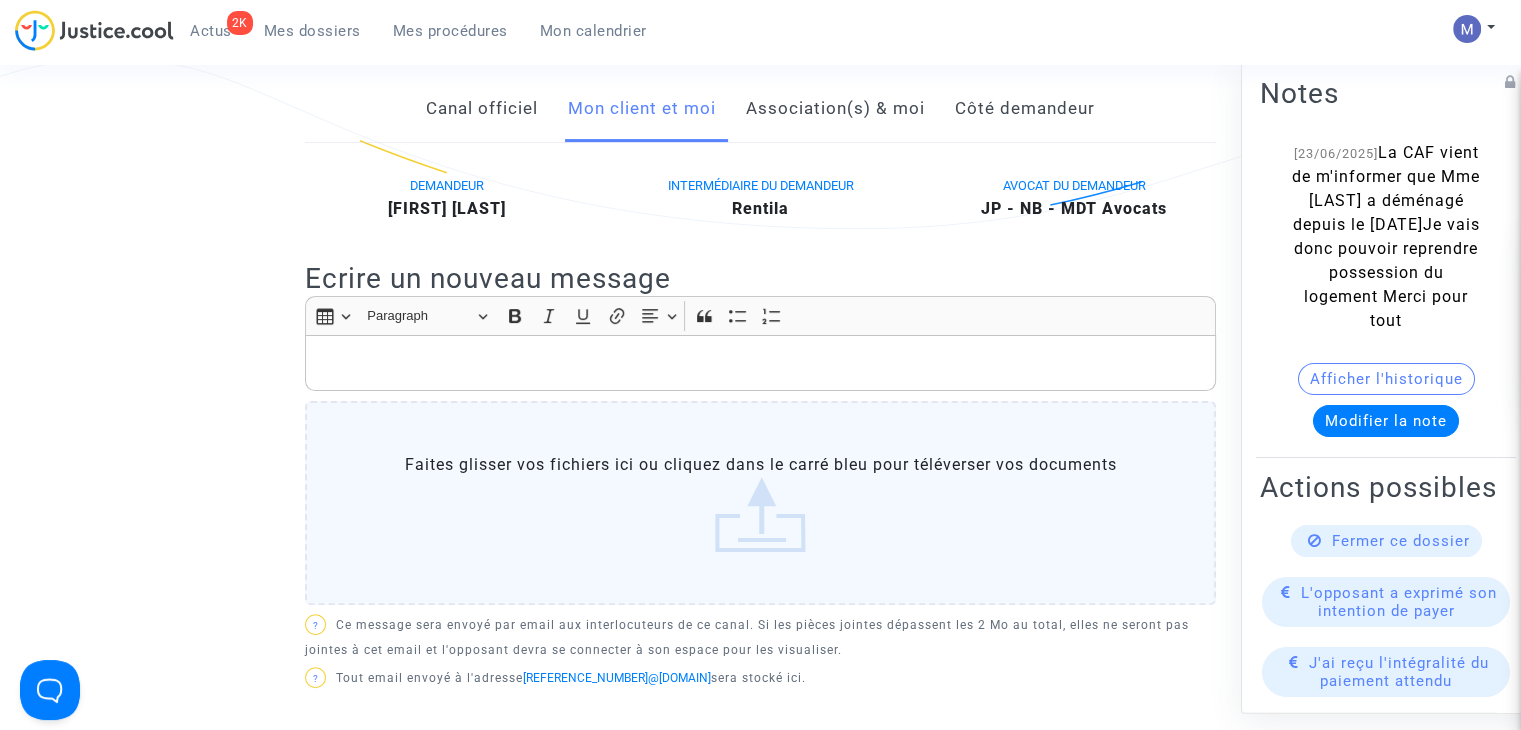 scroll, scrollTop: 0, scrollLeft: 0, axis: both 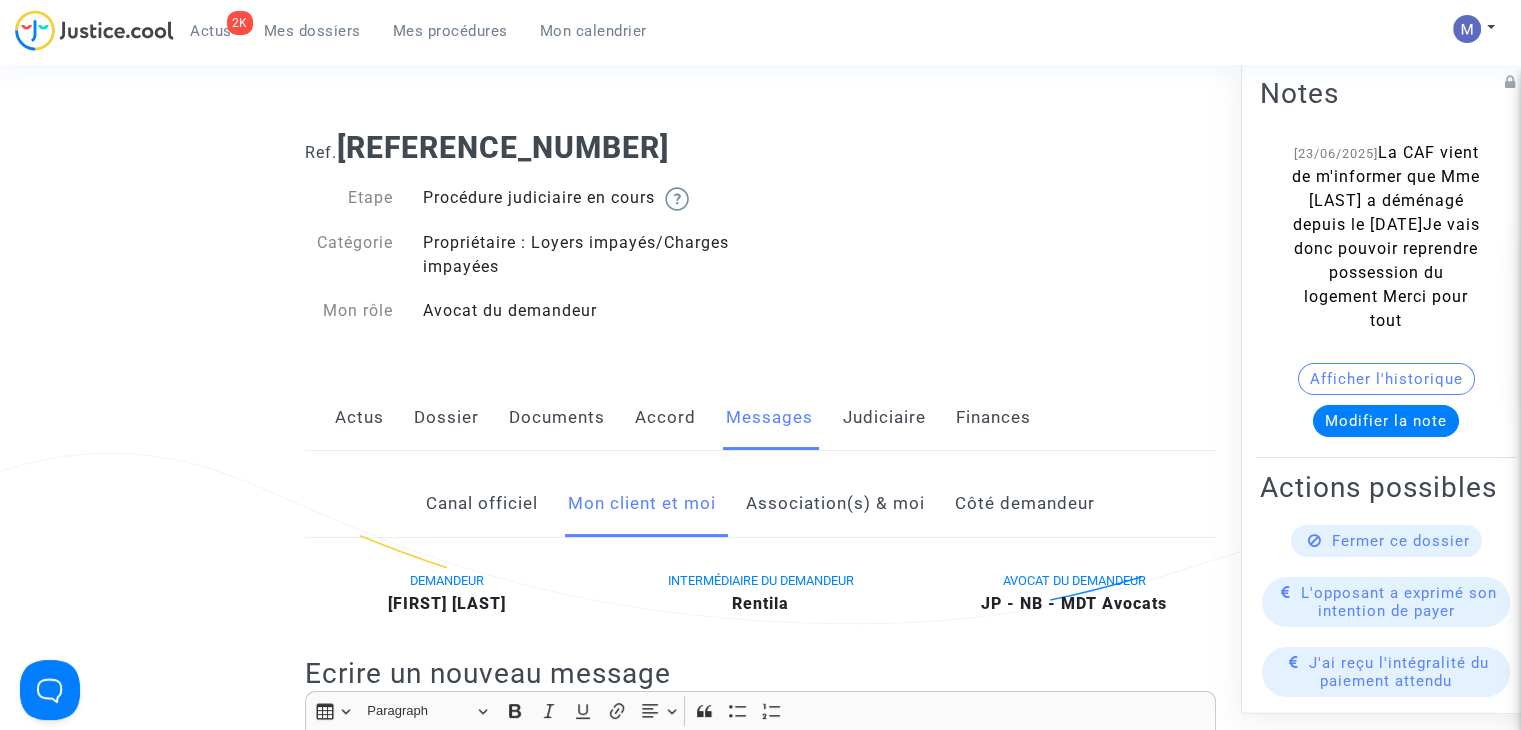 click on "Mes dossiers" at bounding box center [312, 31] 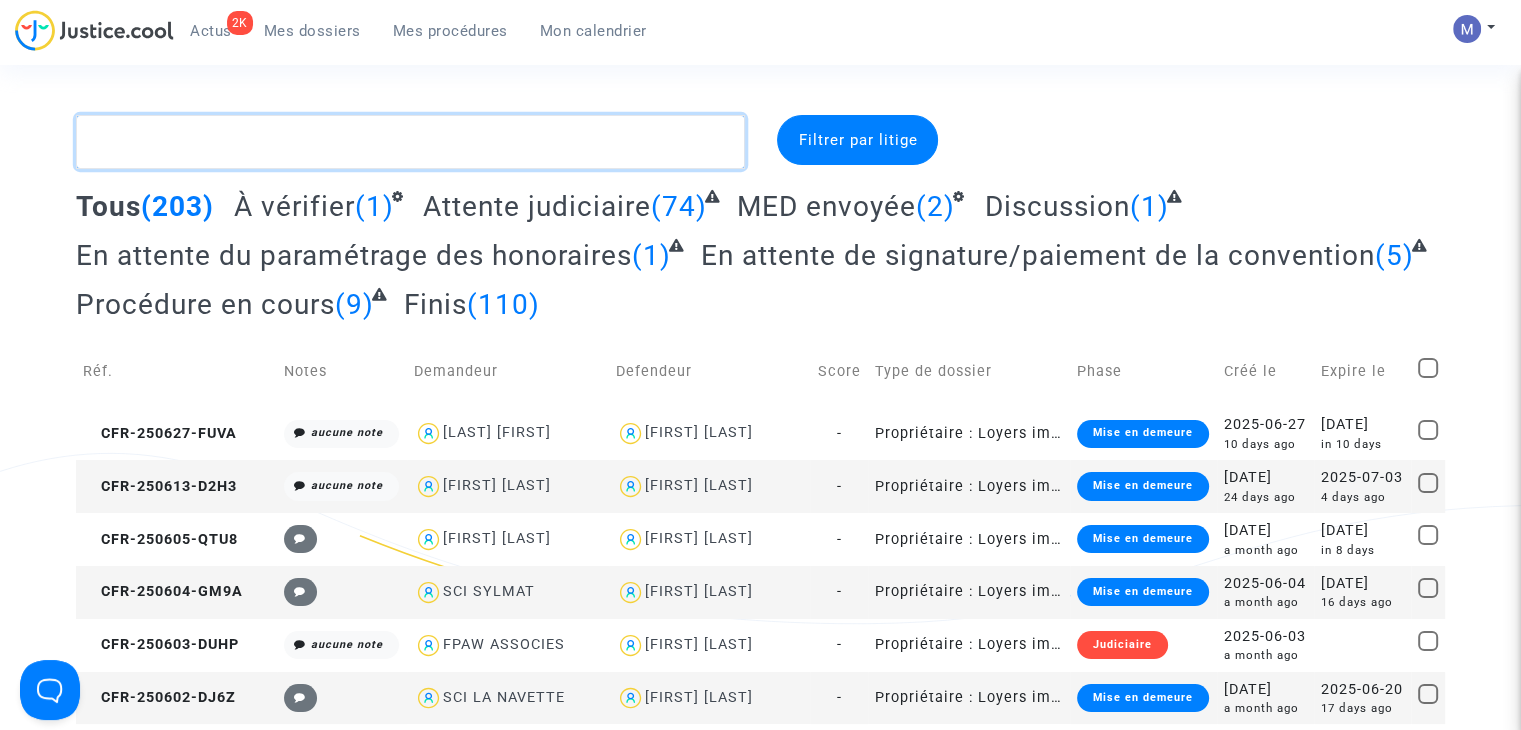 click at bounding box center [410, 142] 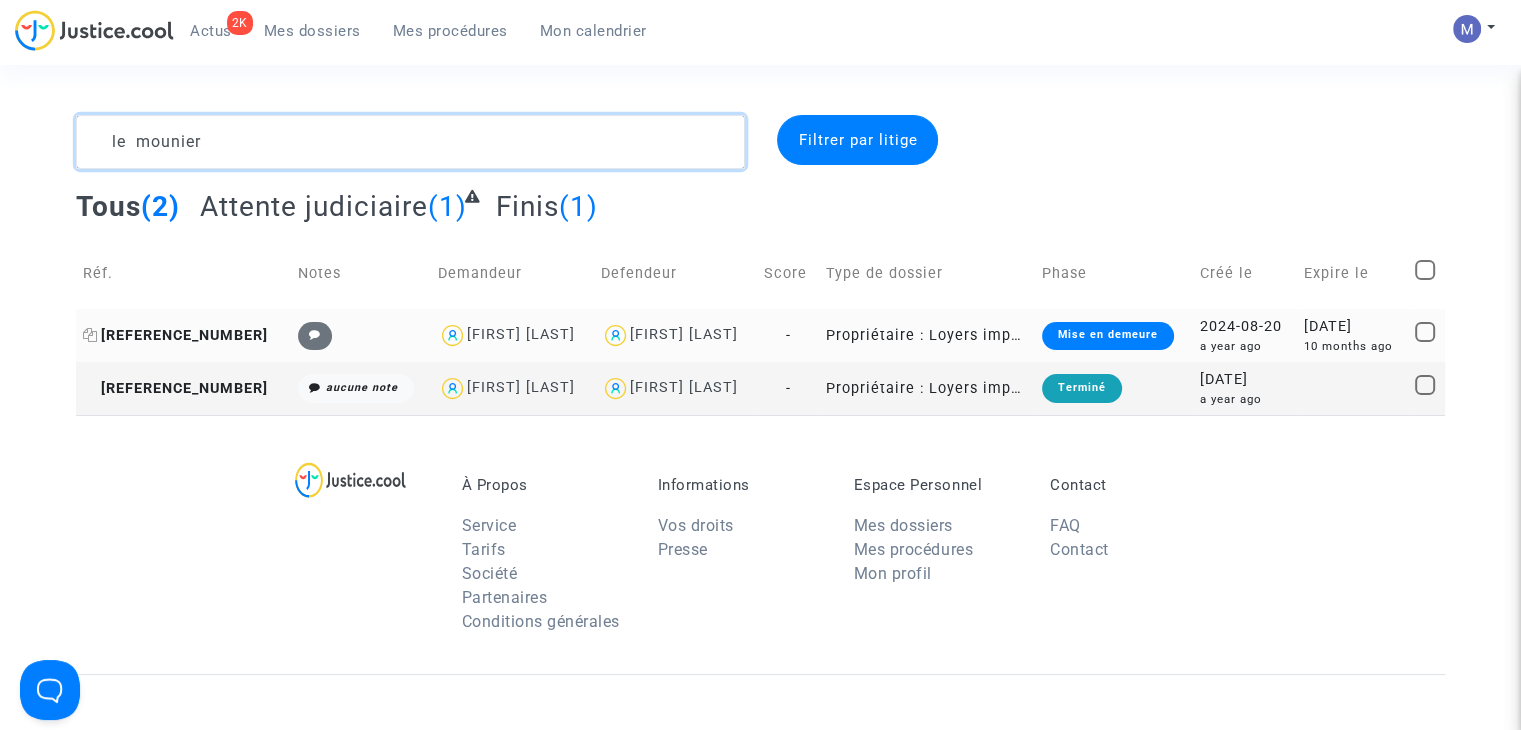 type on "le mounier" 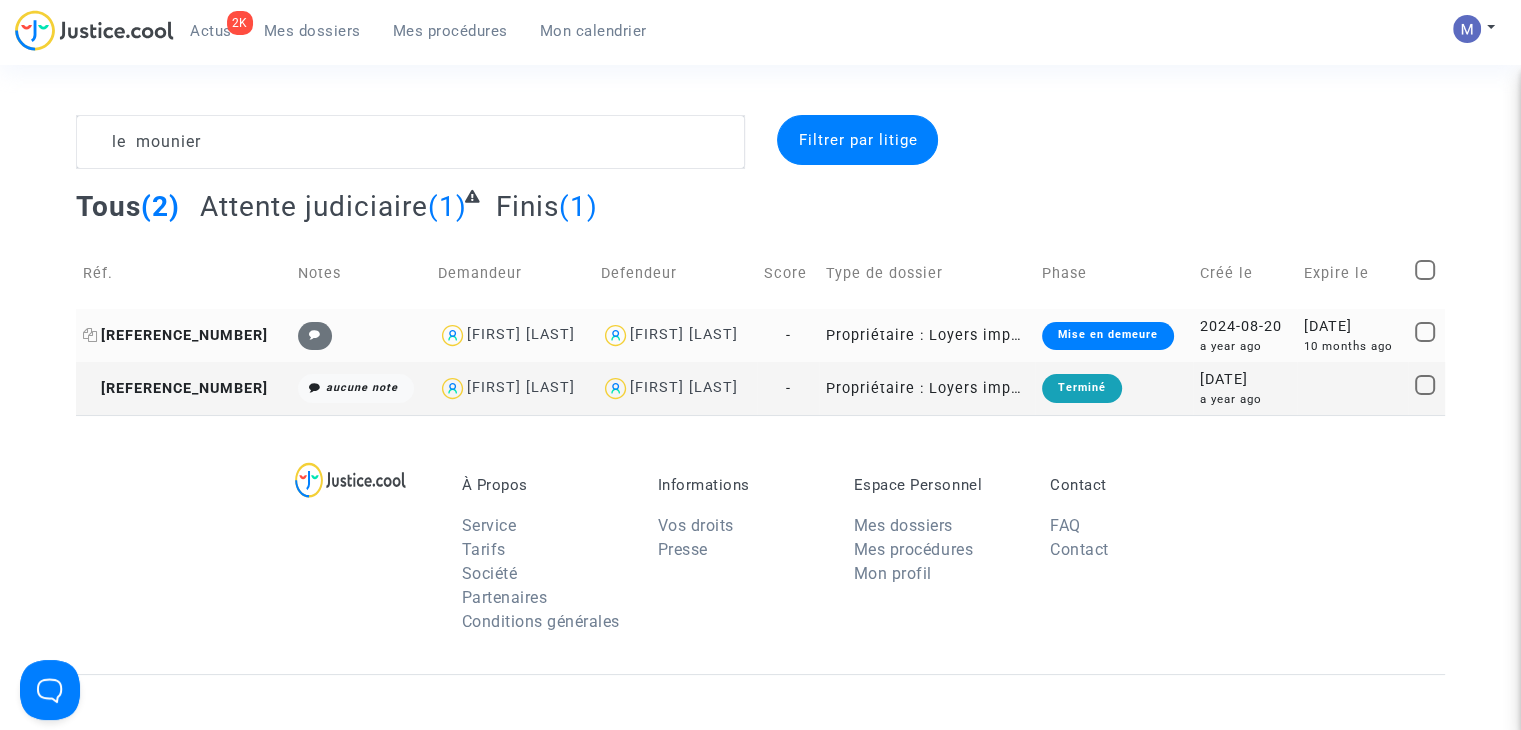 click on "CFR-240820-RFJ9" at bounding box center (175, 335) 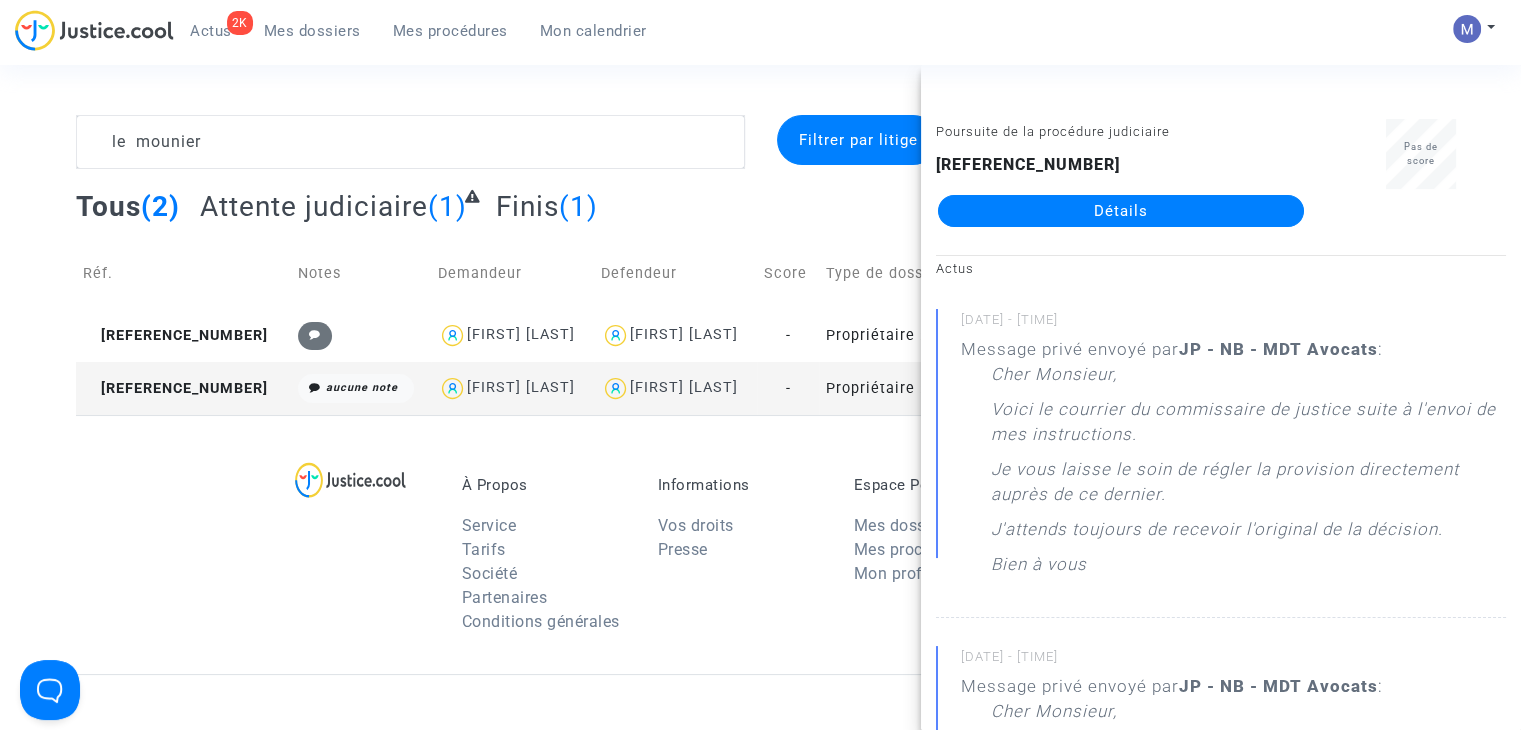 click on "Mes dossiers" at bounding box center (312, 31) 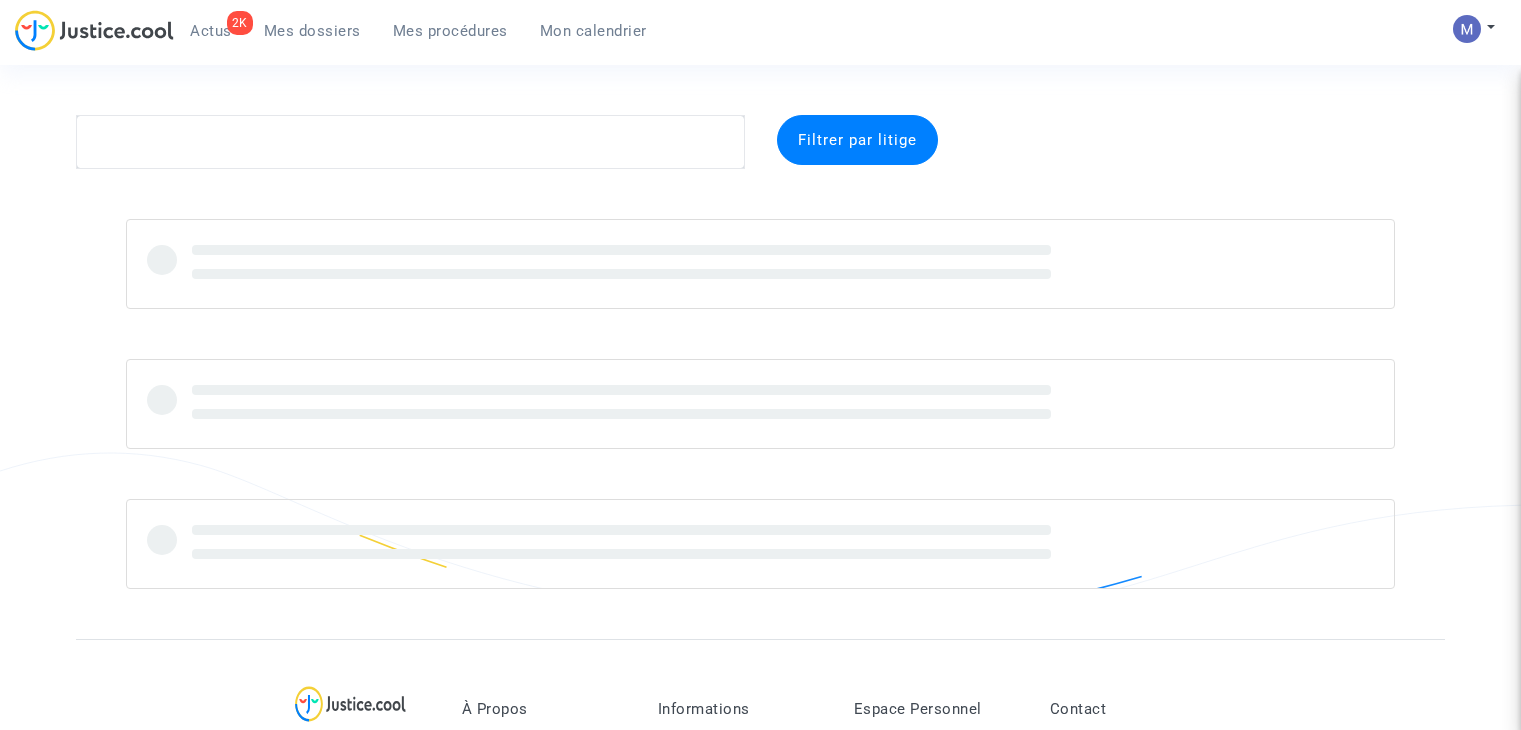 scroll, scrollTop: 0, scrollLeft: 0, axis: both 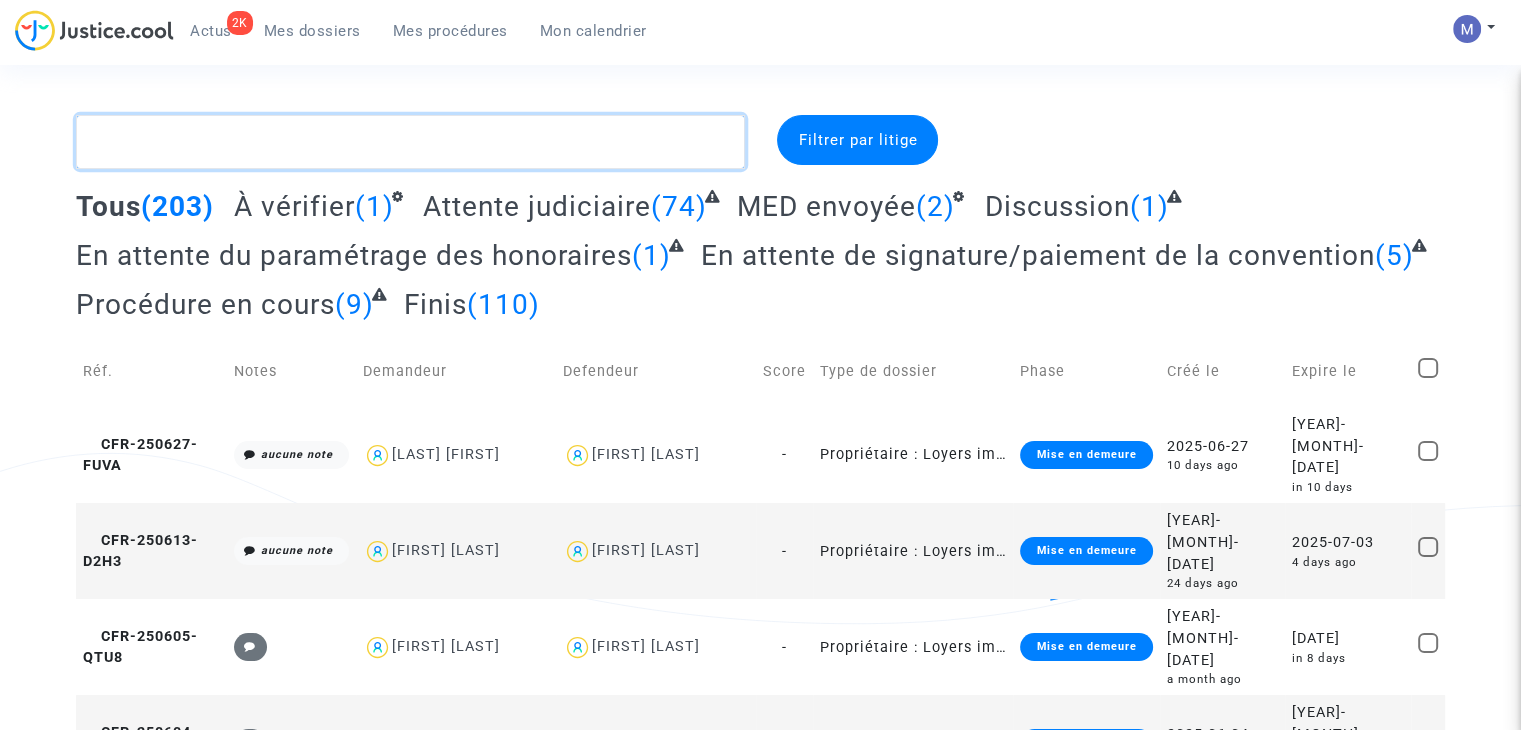 click at bounding box center (410, 142) 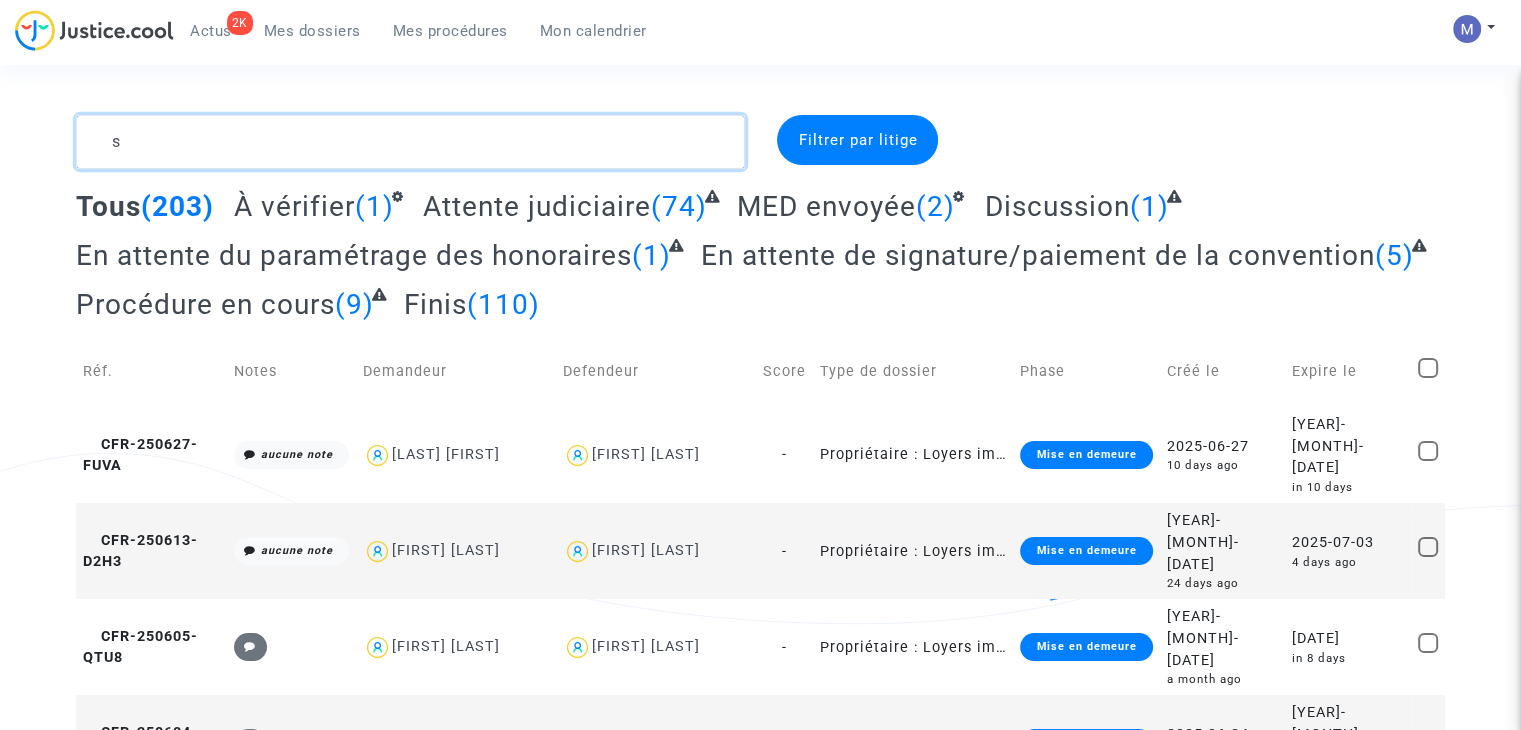 scroll, scrollTop: 0, scrollLeft: 0, axis: both 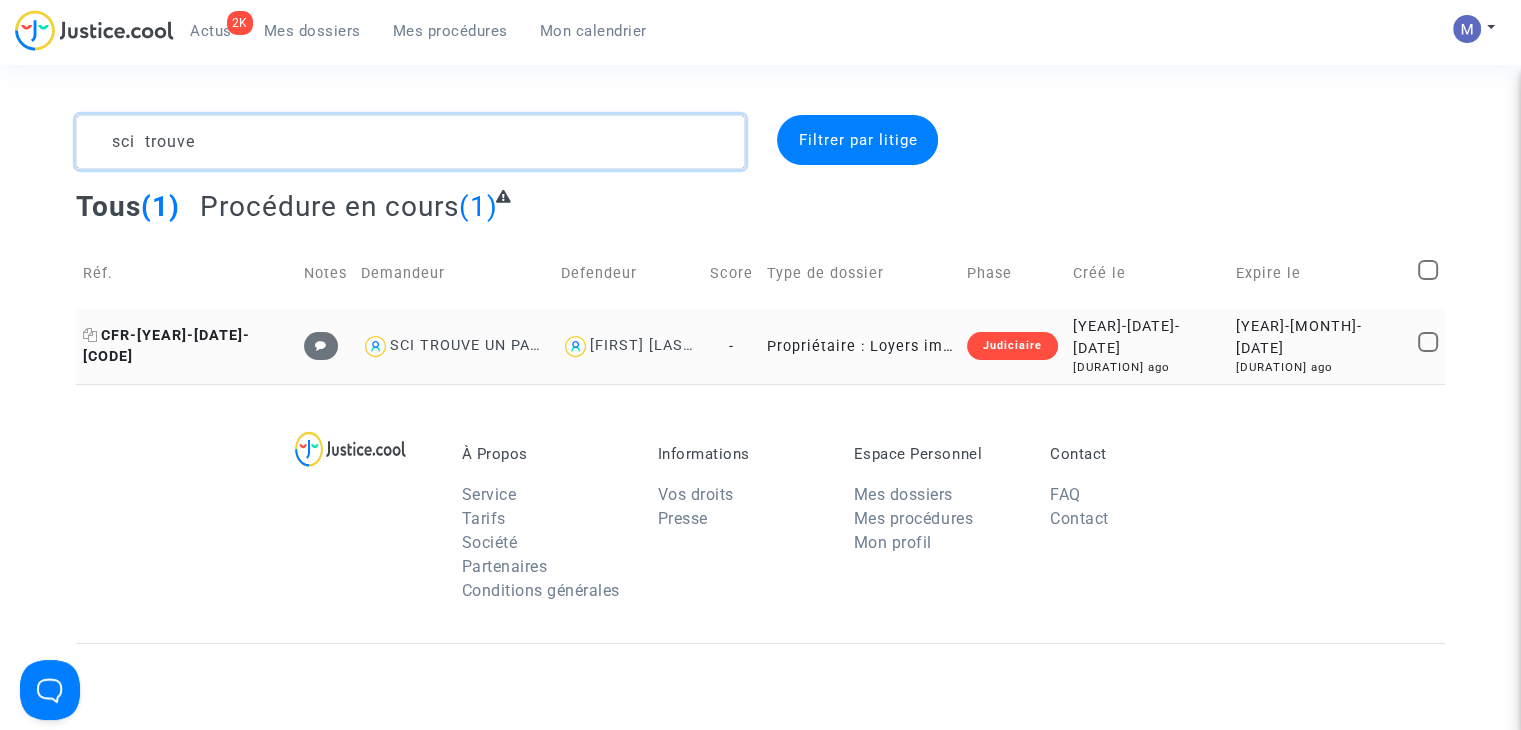 type on "sci trouve" 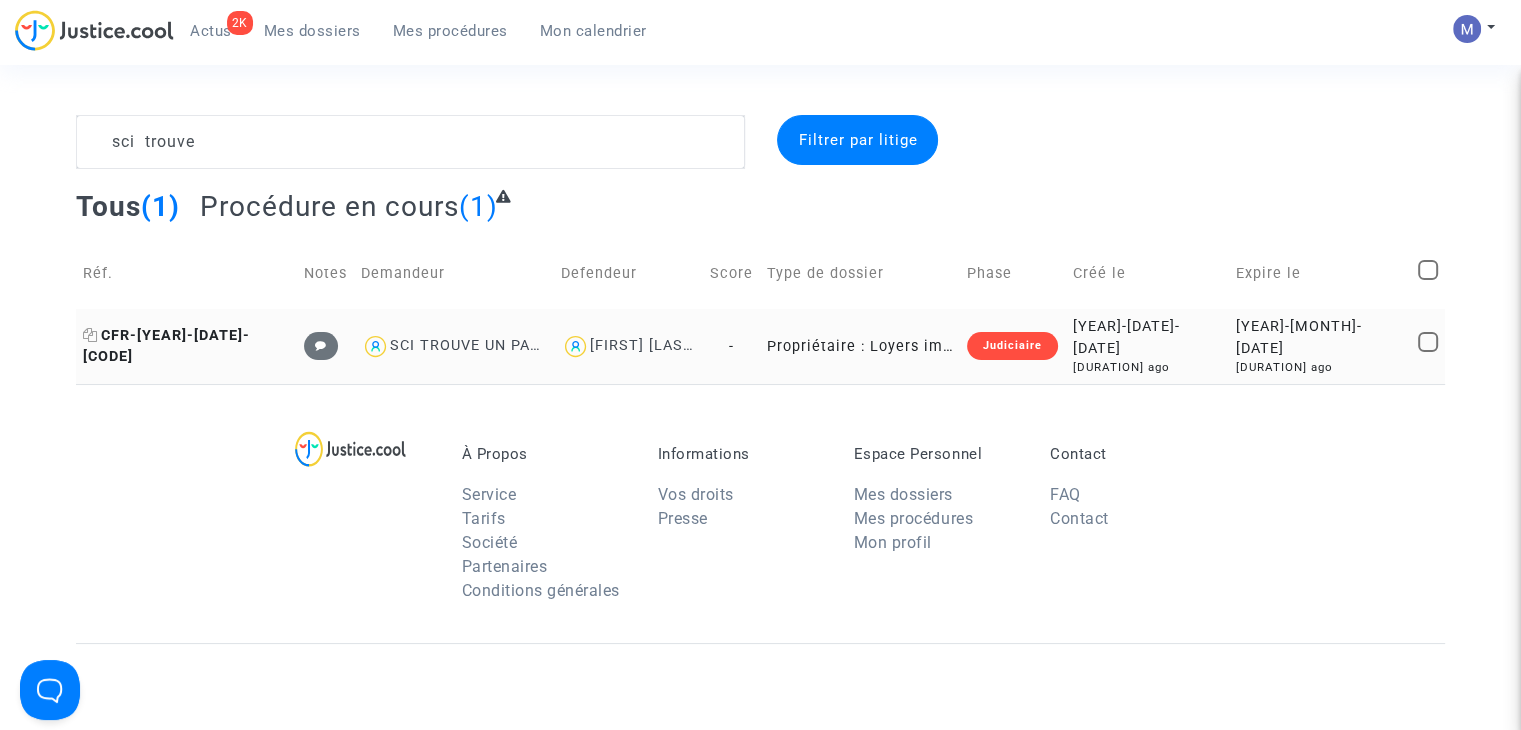 drag, startPoint x: 181, startPoint y: 333, endPoint x: 217, endPoint y: 331, distance: 36.05551 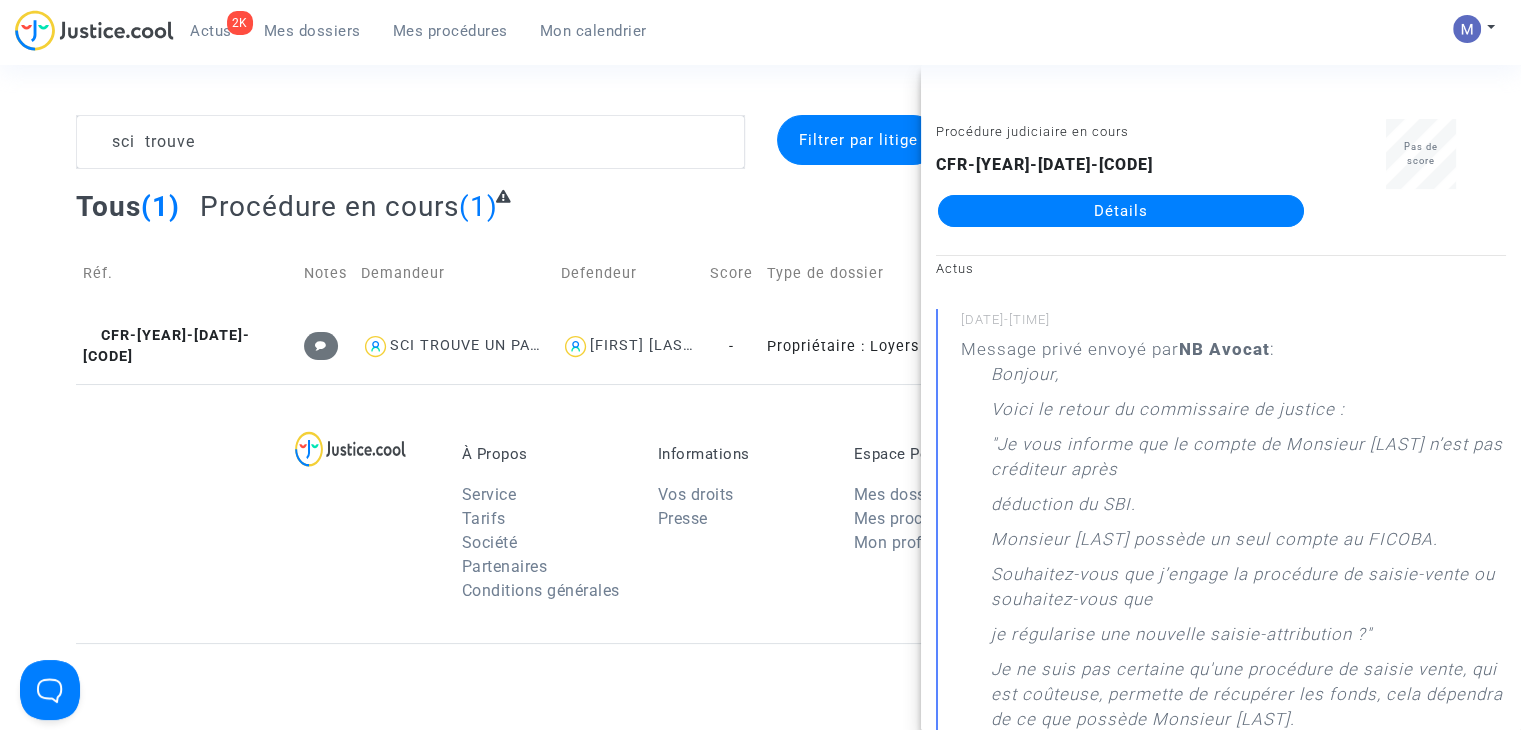 click on "Détails" at bounding box center [1121, 211] 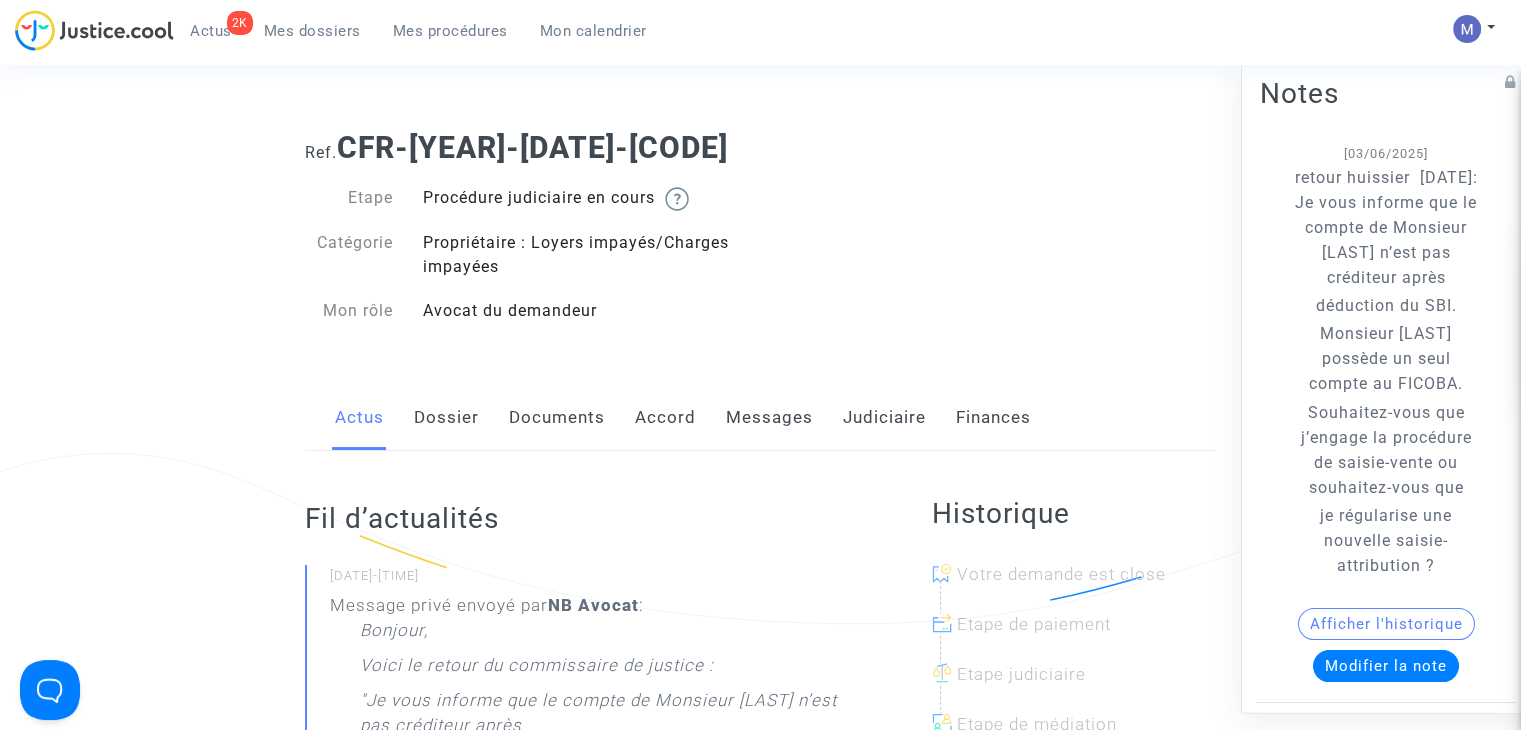 click on "Messages" at bounding box center [769, 418] 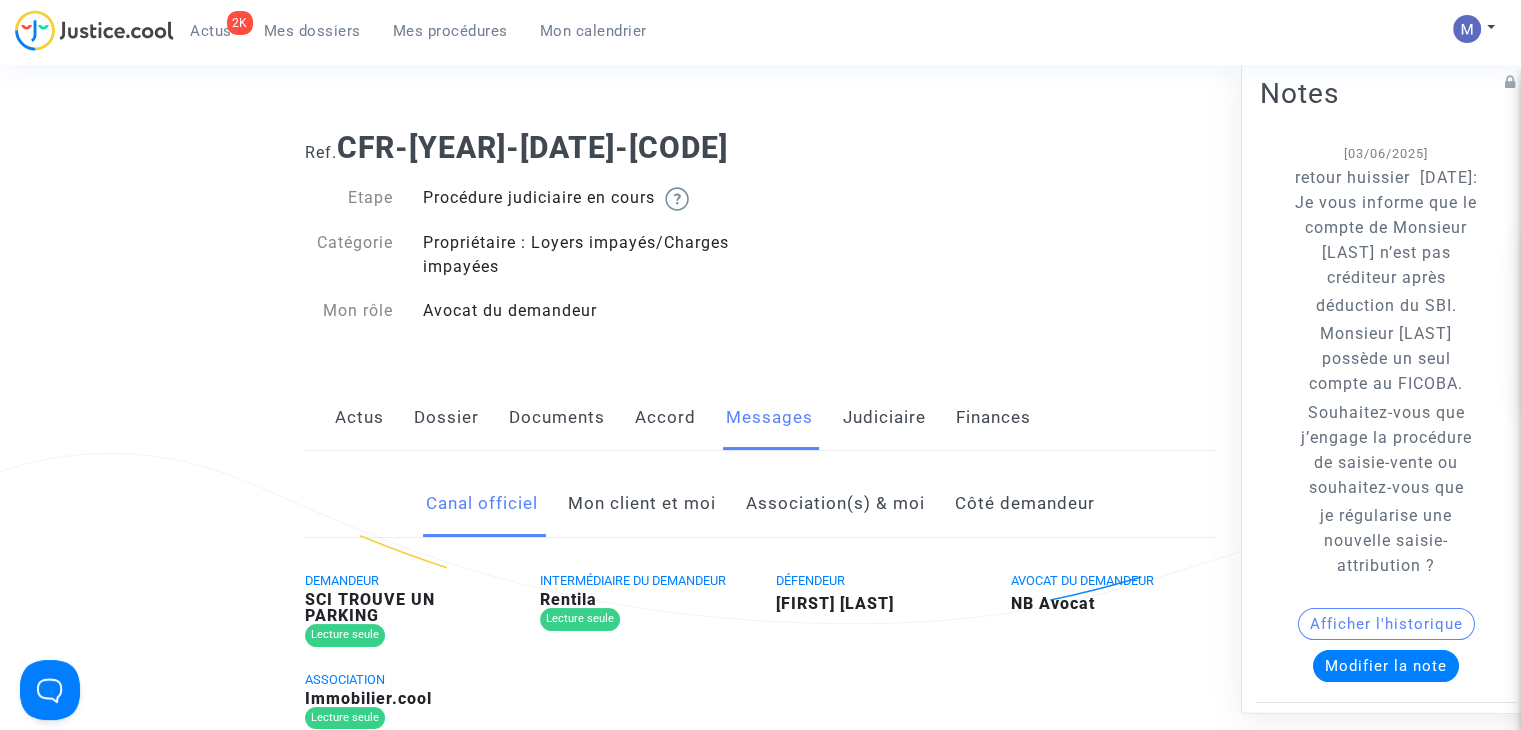 click on "Mon client et moi" at bounding box center (642, 504) 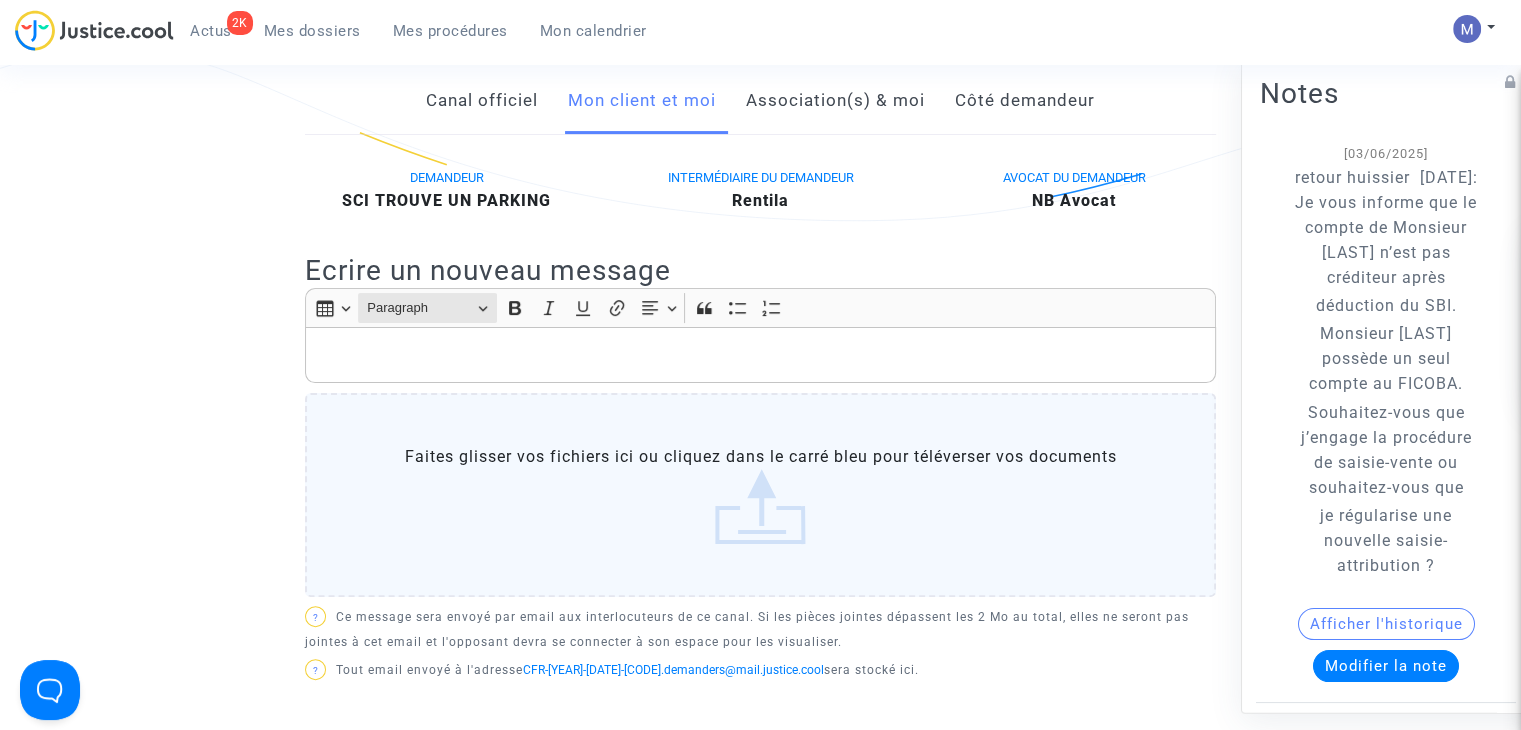 scroll, scrollTop: 400, scrollLeft: 0, axis: vertical 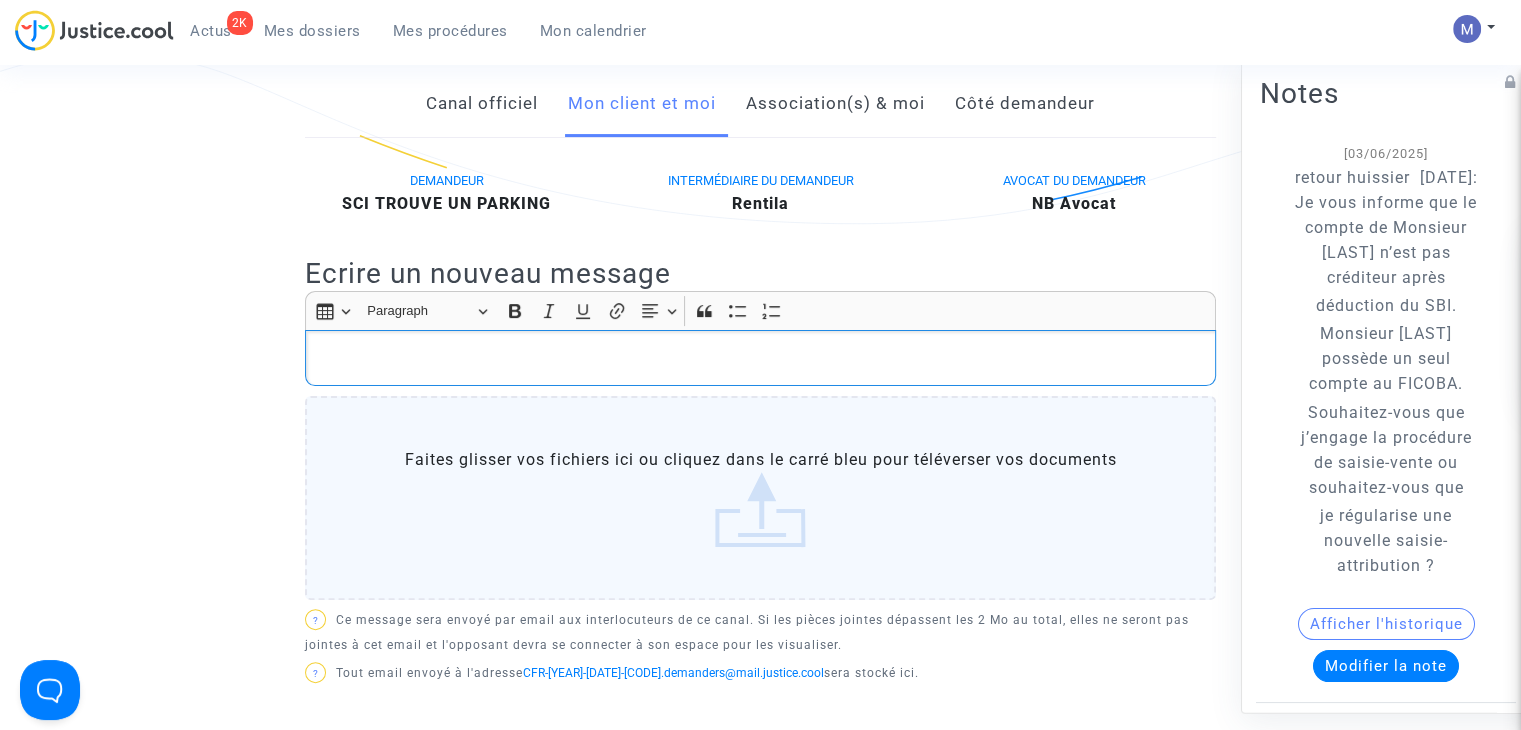 click at bounding box center [760, 358] 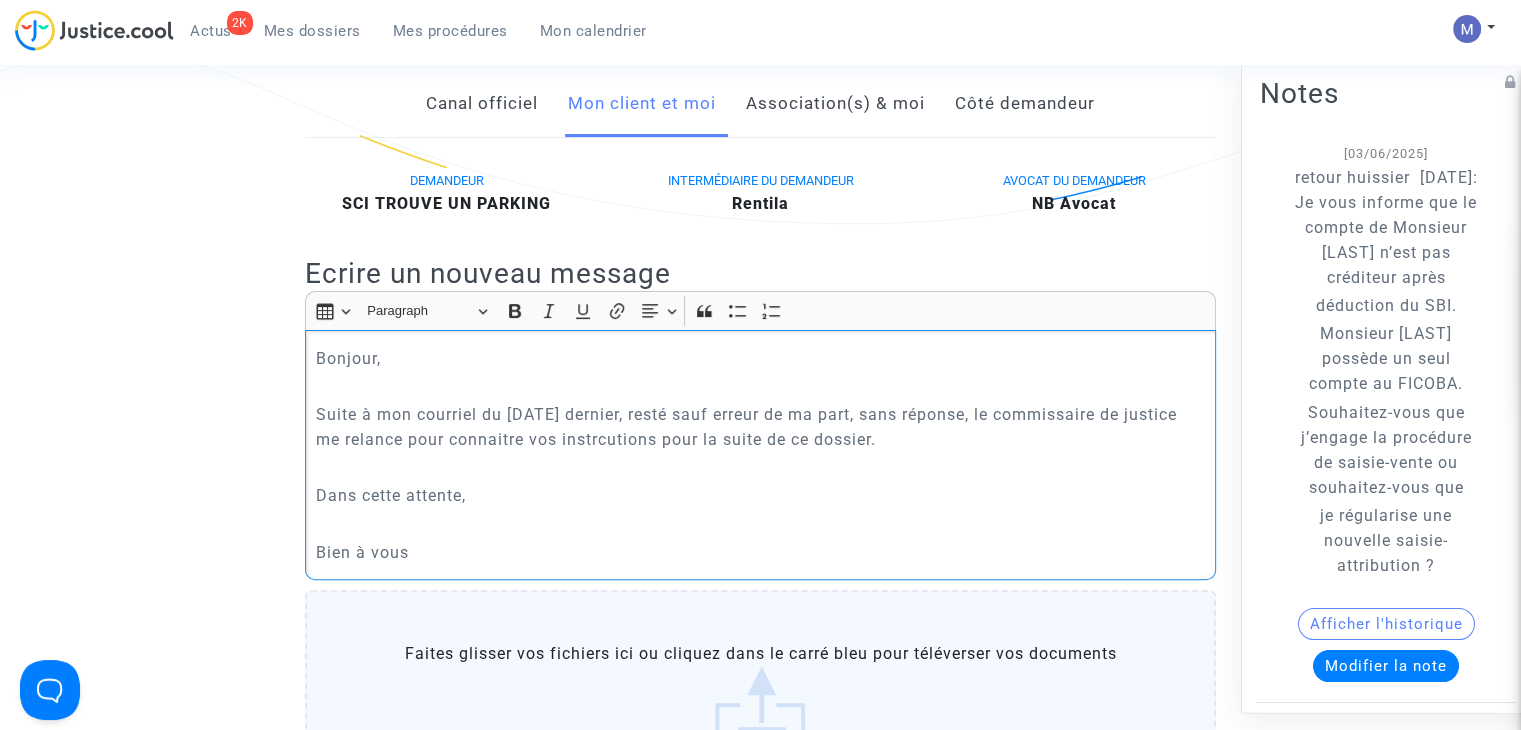 click on "Suite à mon courriel du [DATE] dernier, resté sauf erreur de ma part, sans réponse, le commissaire de justice me relance pour connaitre vos instrcutions pour la suite de ce dossier." at bounding box center (761, 427) 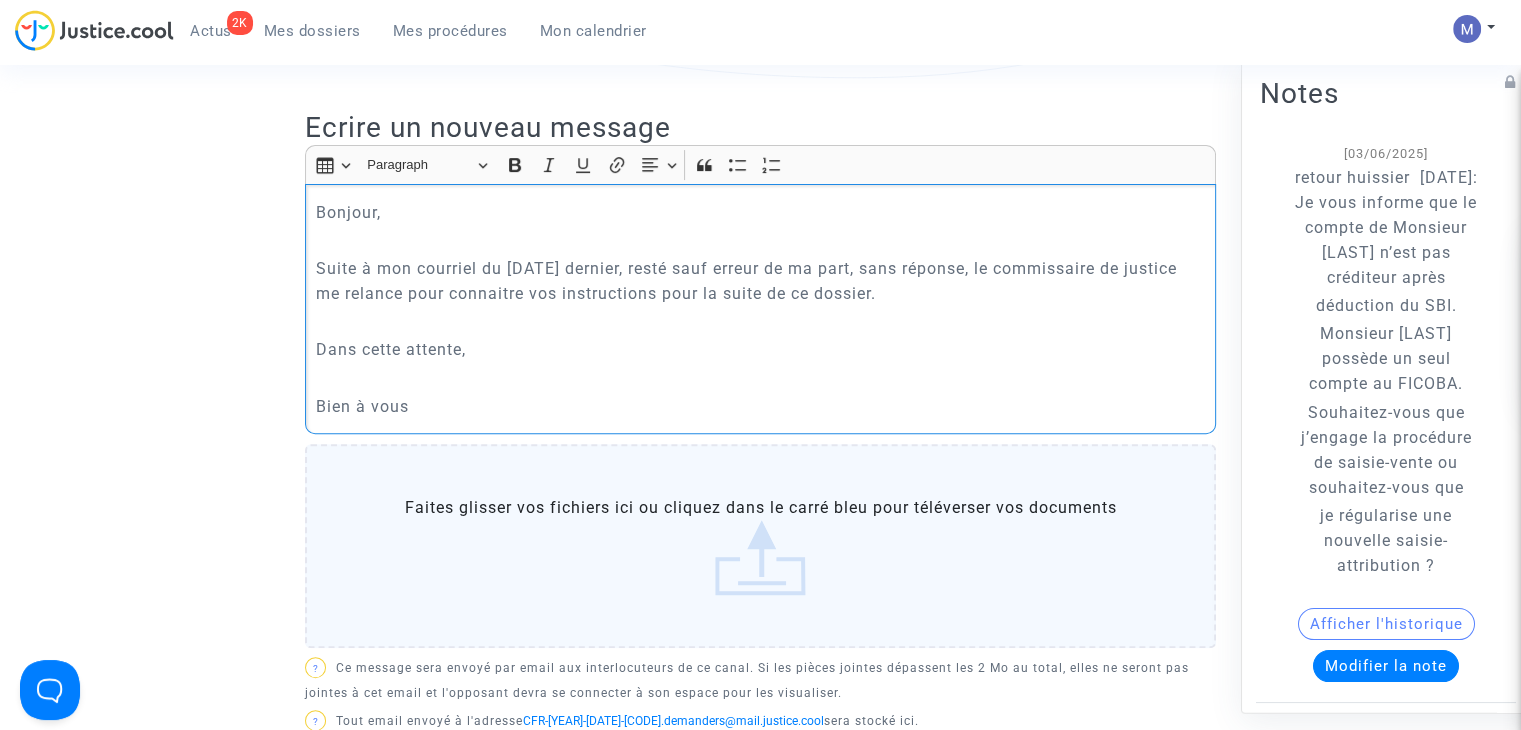 scroll, scrollTop: 800, scrollLeft: 0, axis: vertical 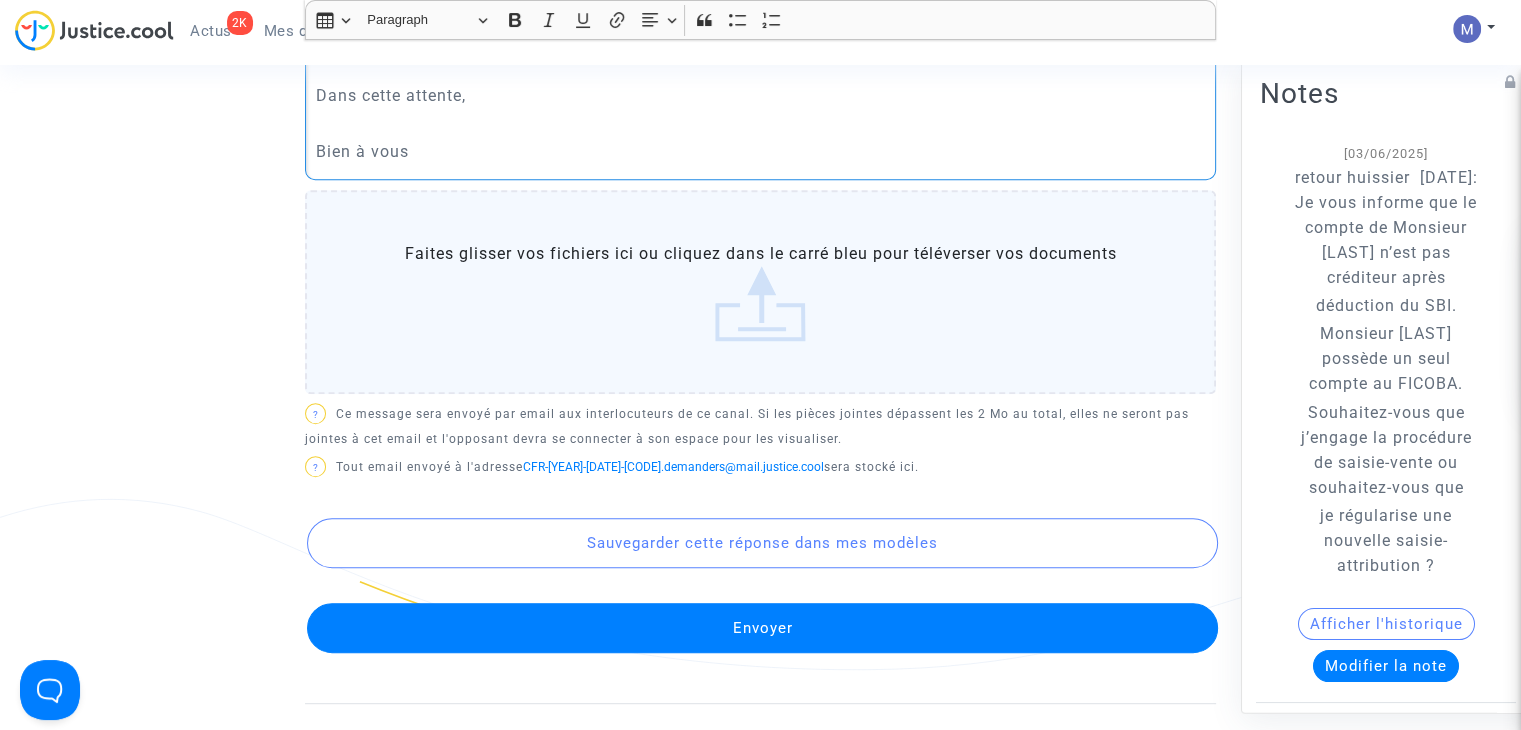 click on "Envoyer" at bounding box center (762, 628) 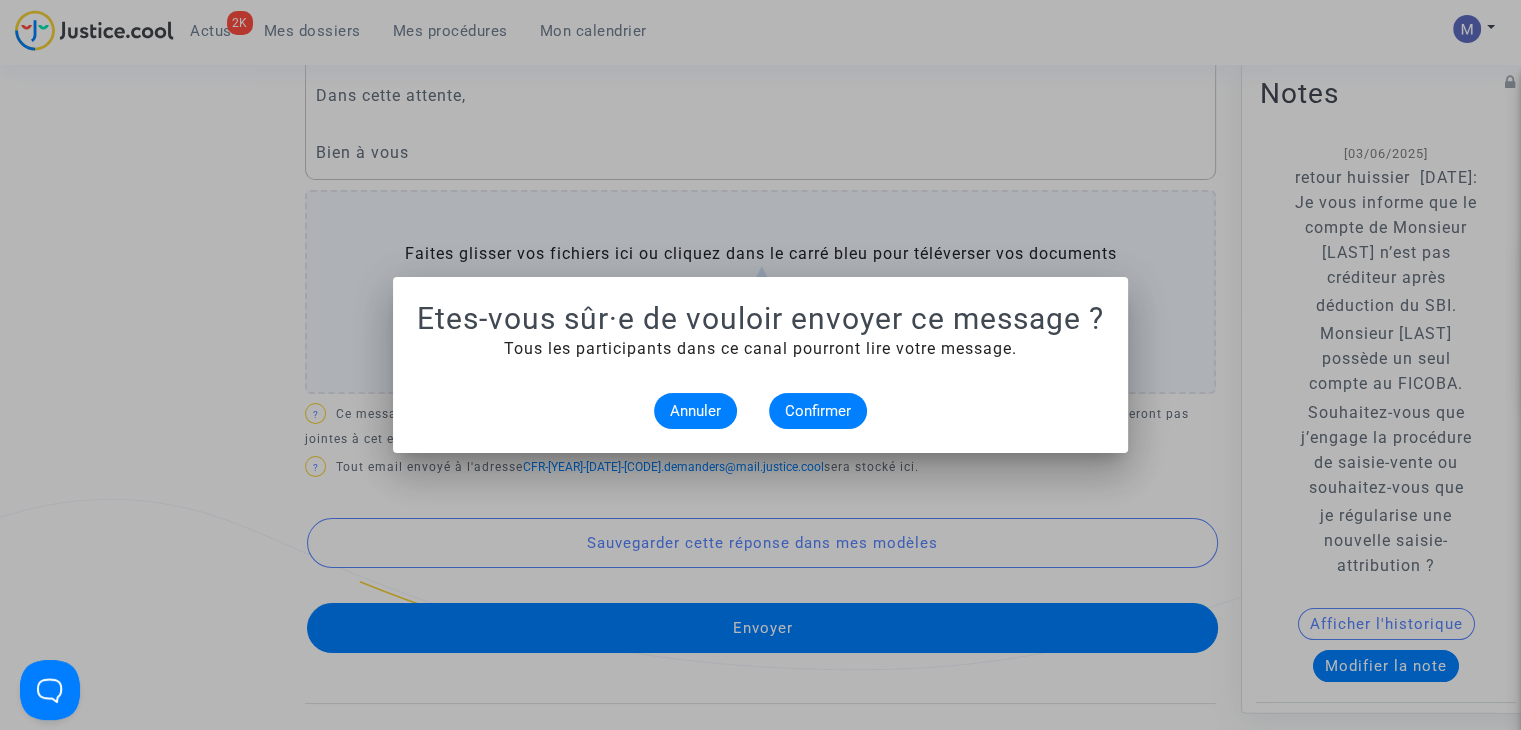 scroll, scrollTop: 0, scrollLeft: 0, axis: both 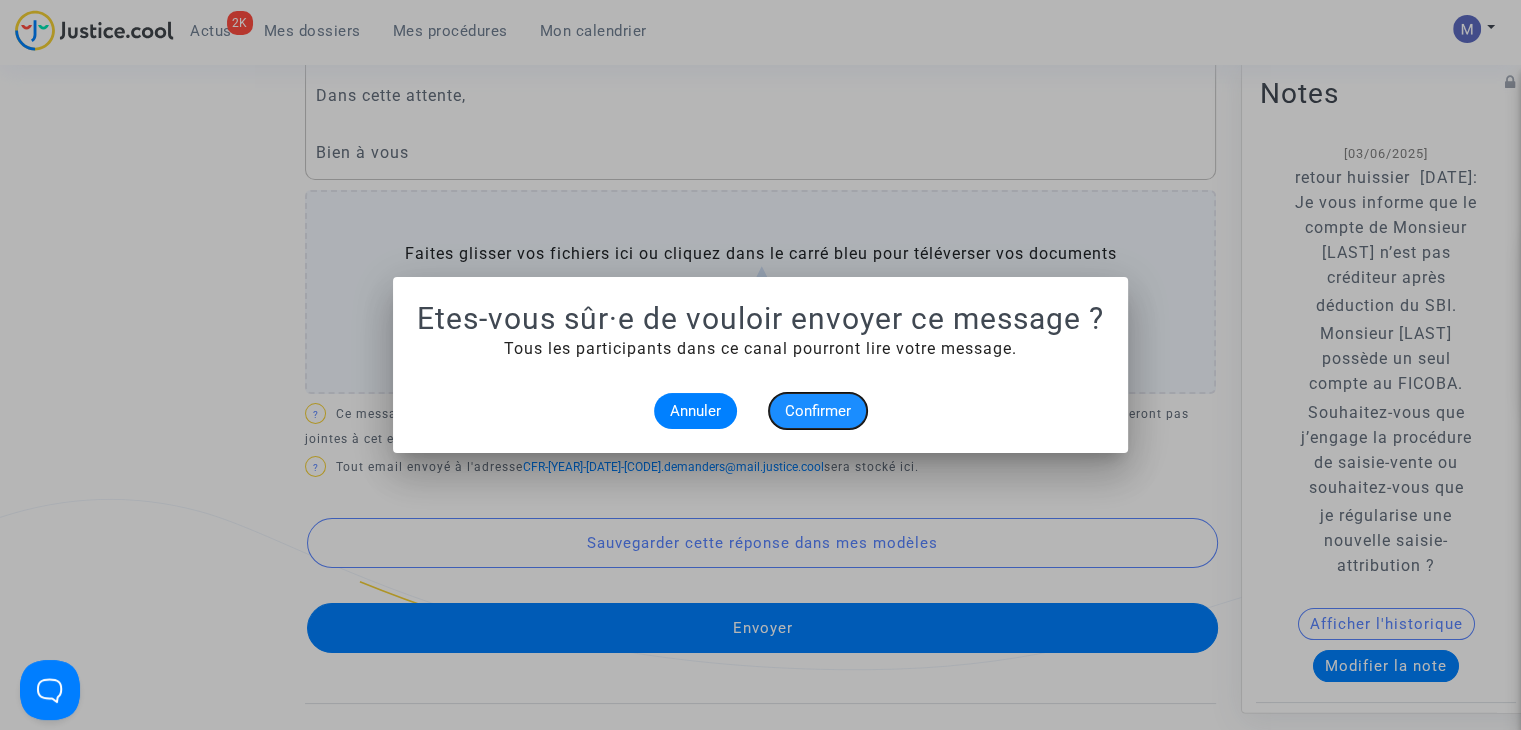 click on "Confirmer" at bounding box center [818, 411] 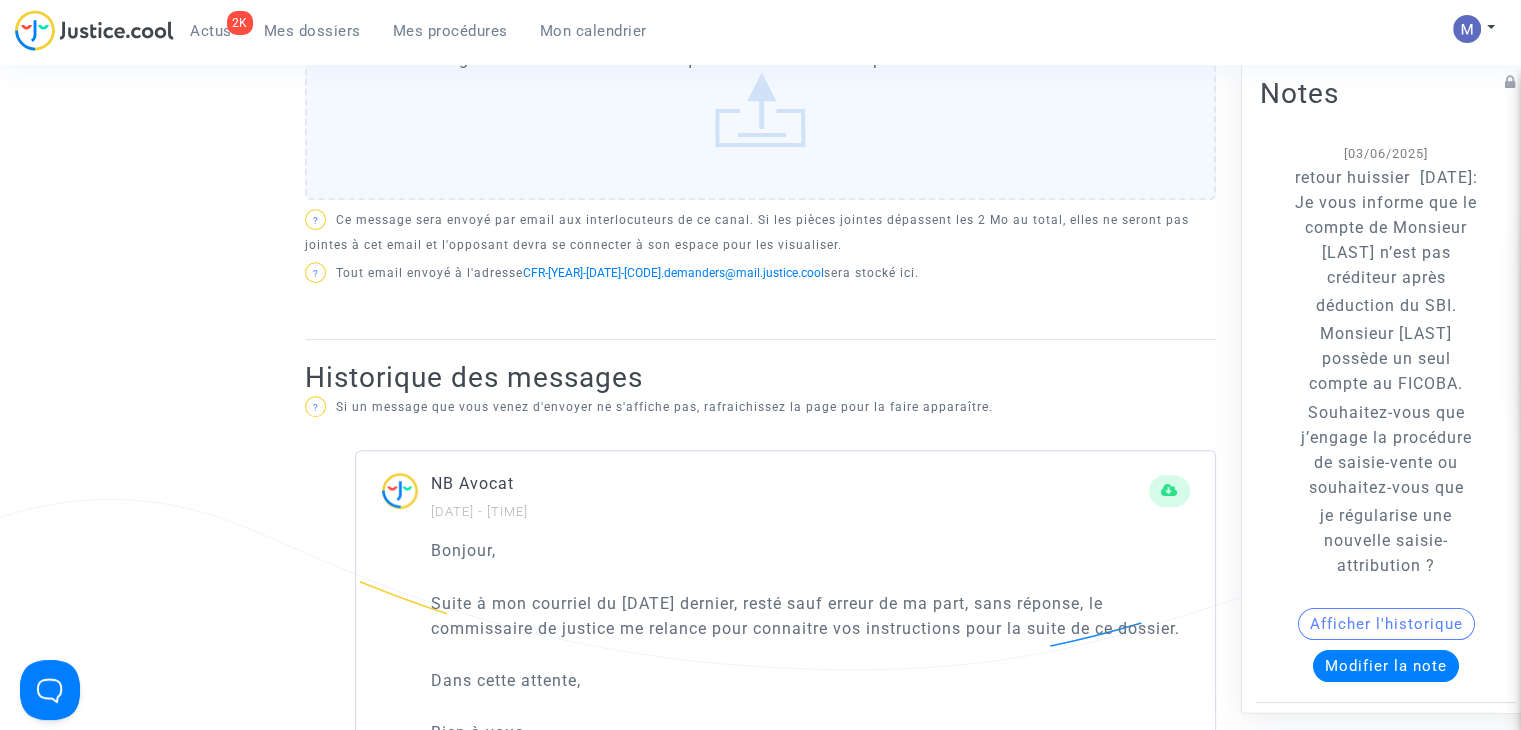 drag, startPoint x: 320, startPoint y: 29, endPoint x: 309, endPoint y: 16, distance: 17.029387 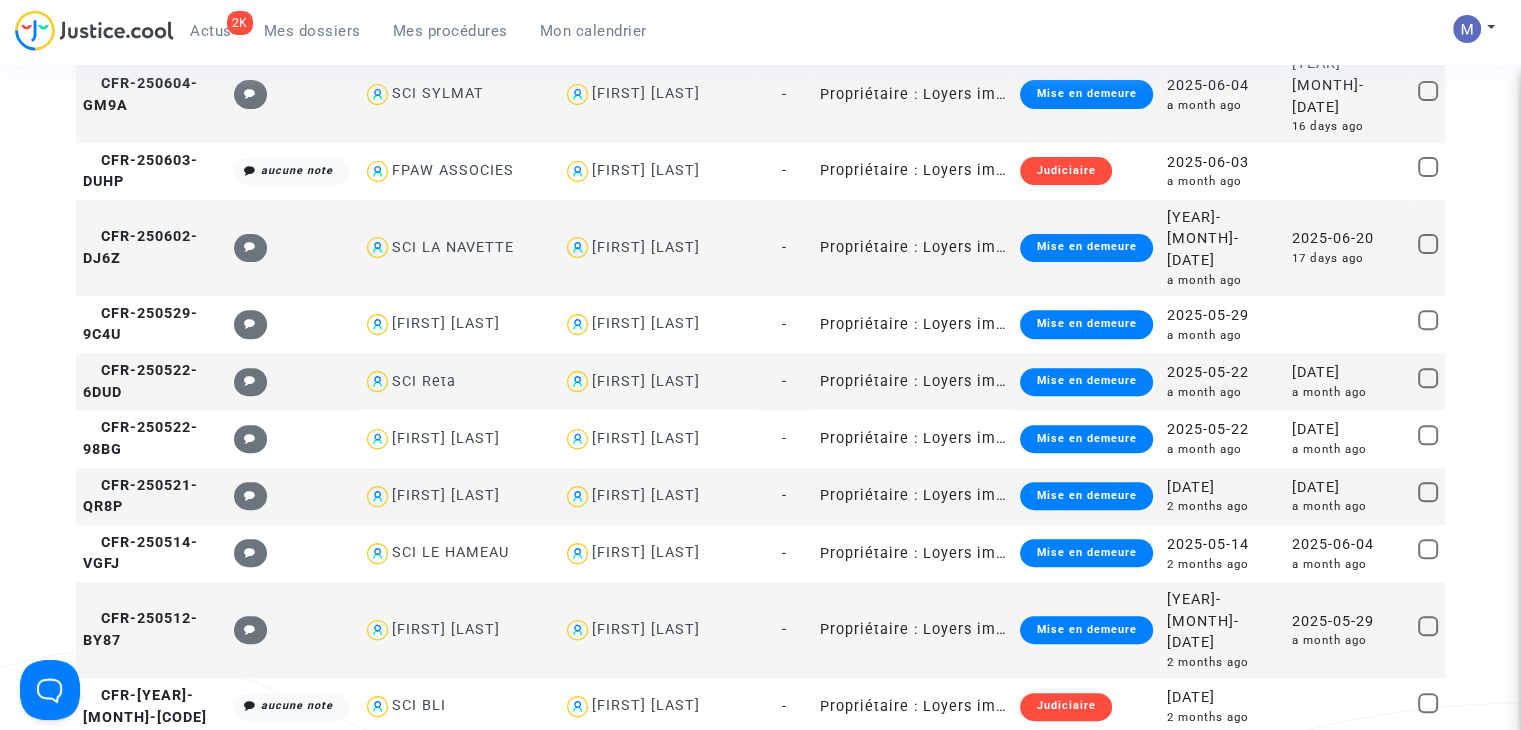scroll, scrollTop: 800, scrollLeft: 0, axis: vertical 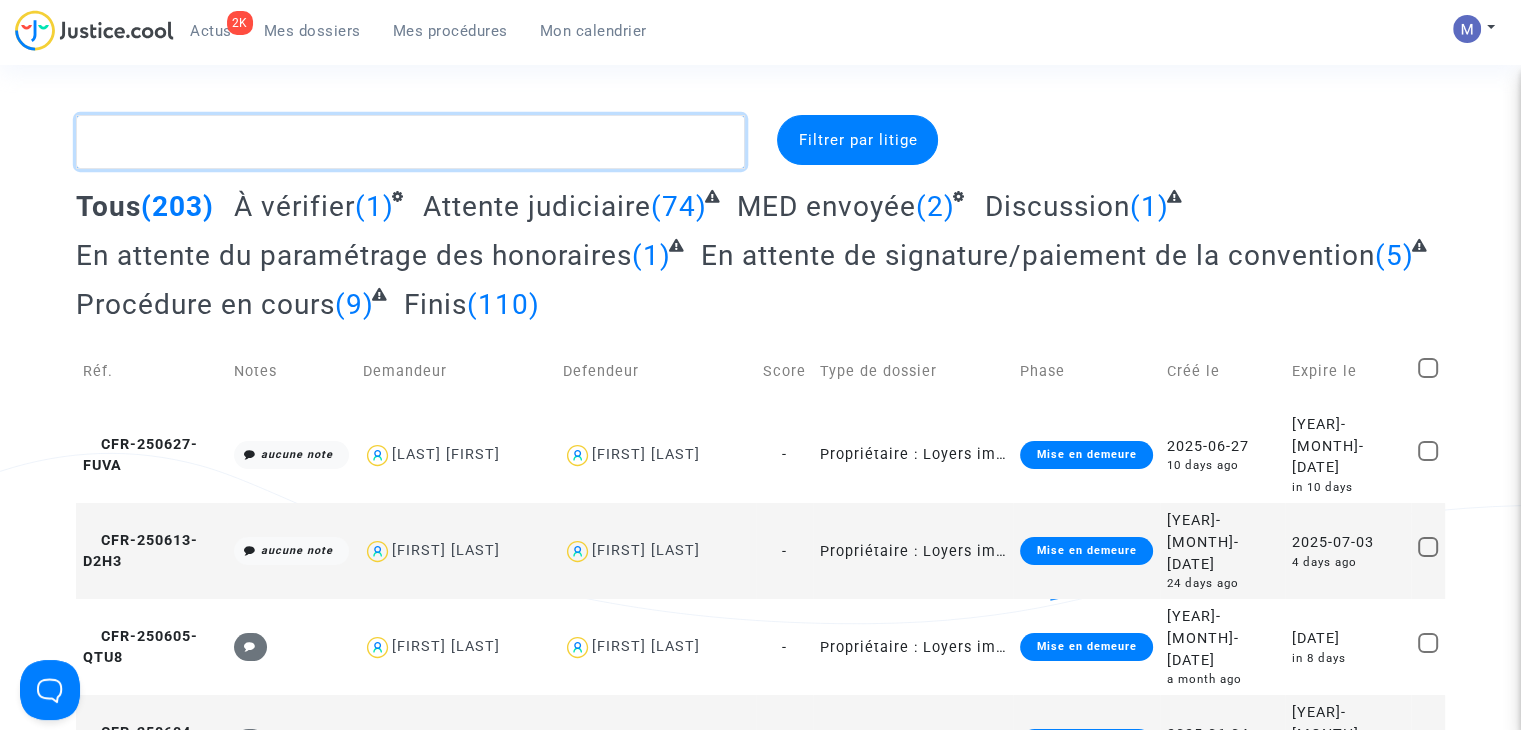 click at bounding box center [410, 142] 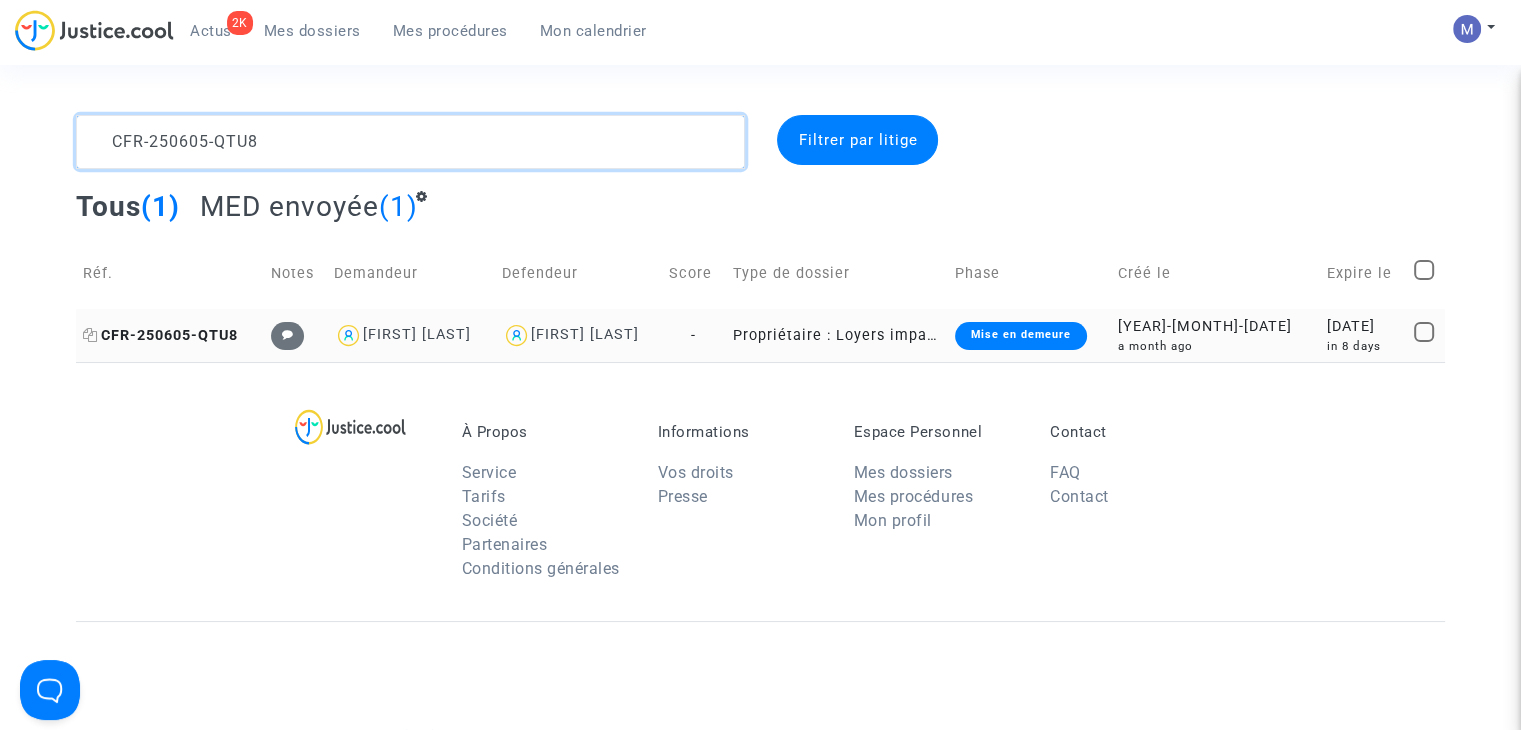 type on "CFR-250605-QTU8" 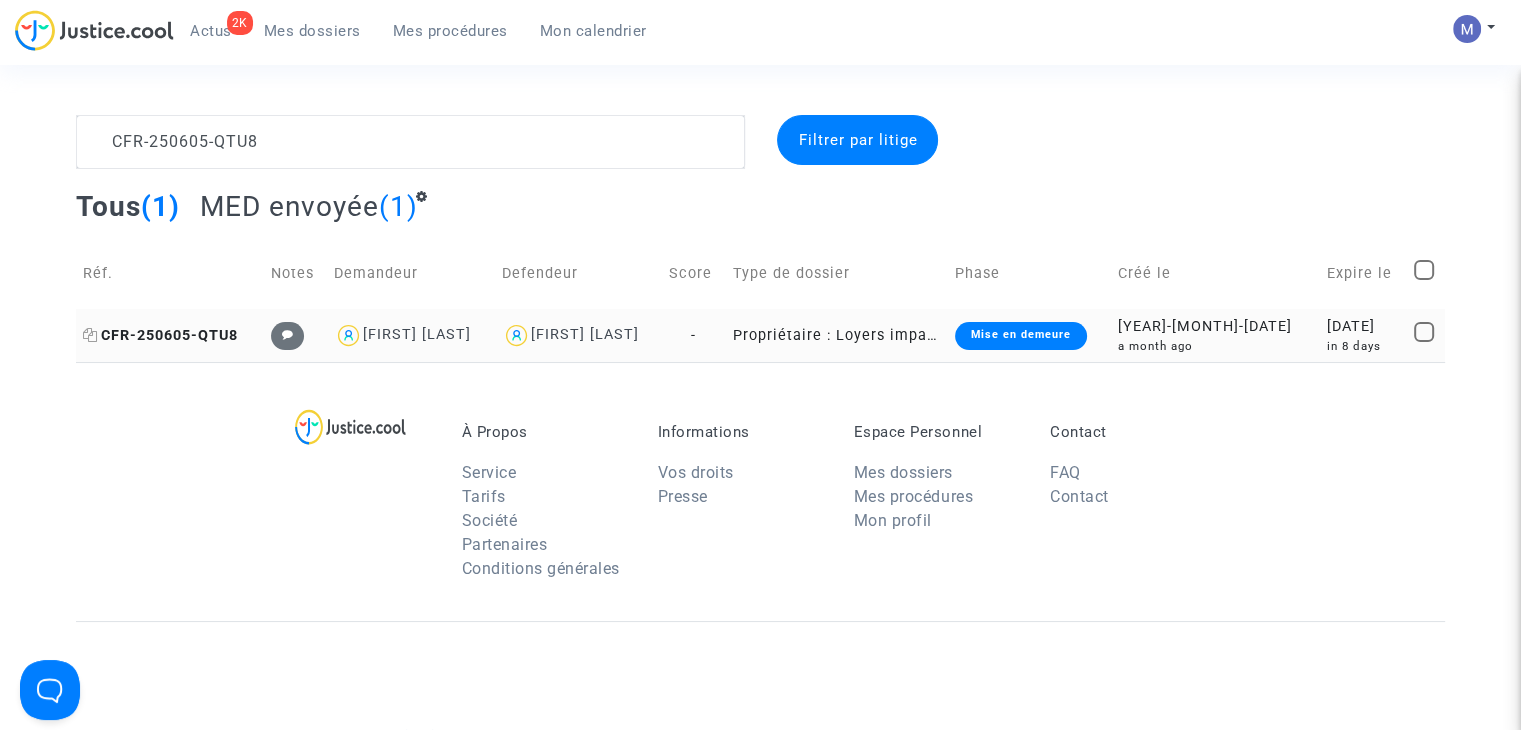 click on "CFR-250605-QTU8" at bounding box center [160, 335] 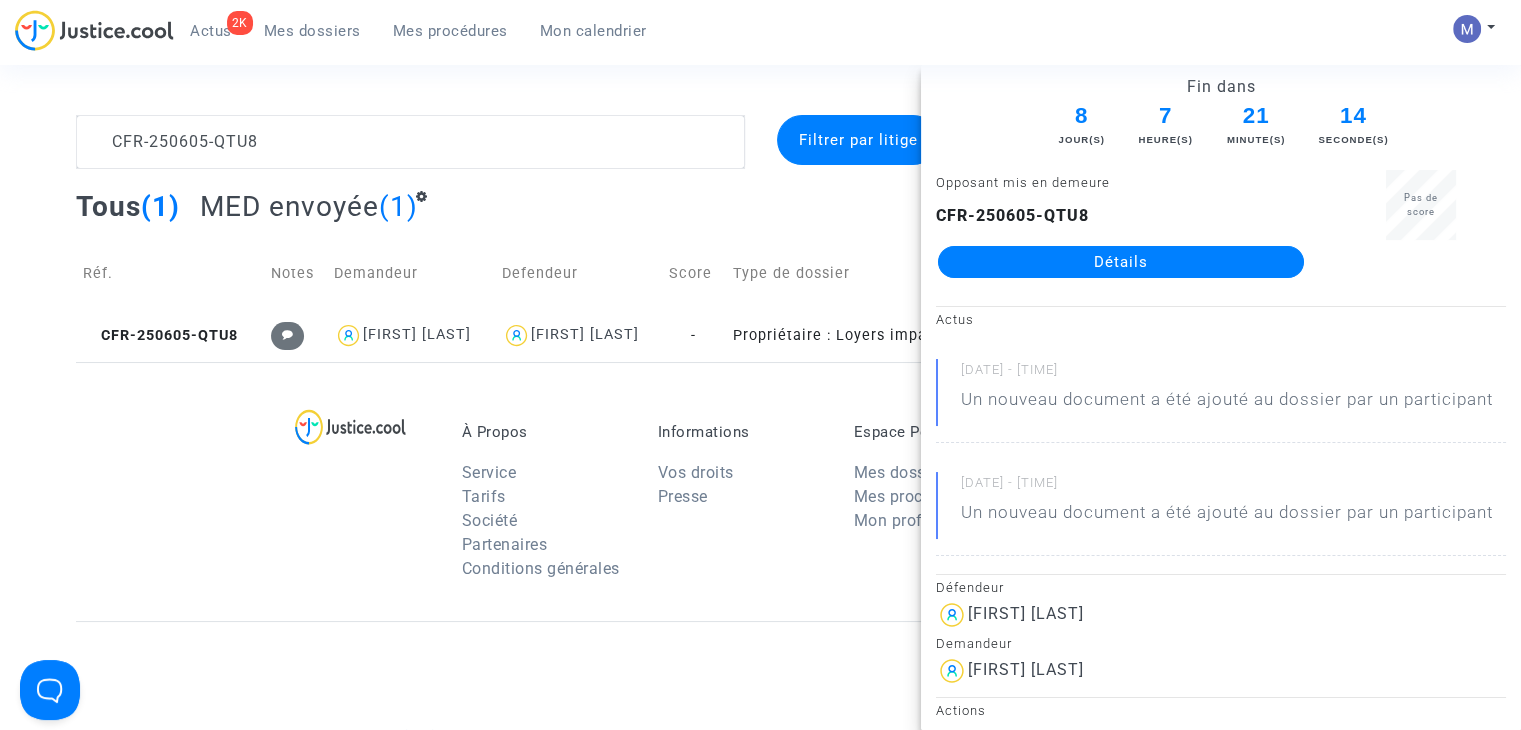click on "Détails" at bounding box center (1121, 262) 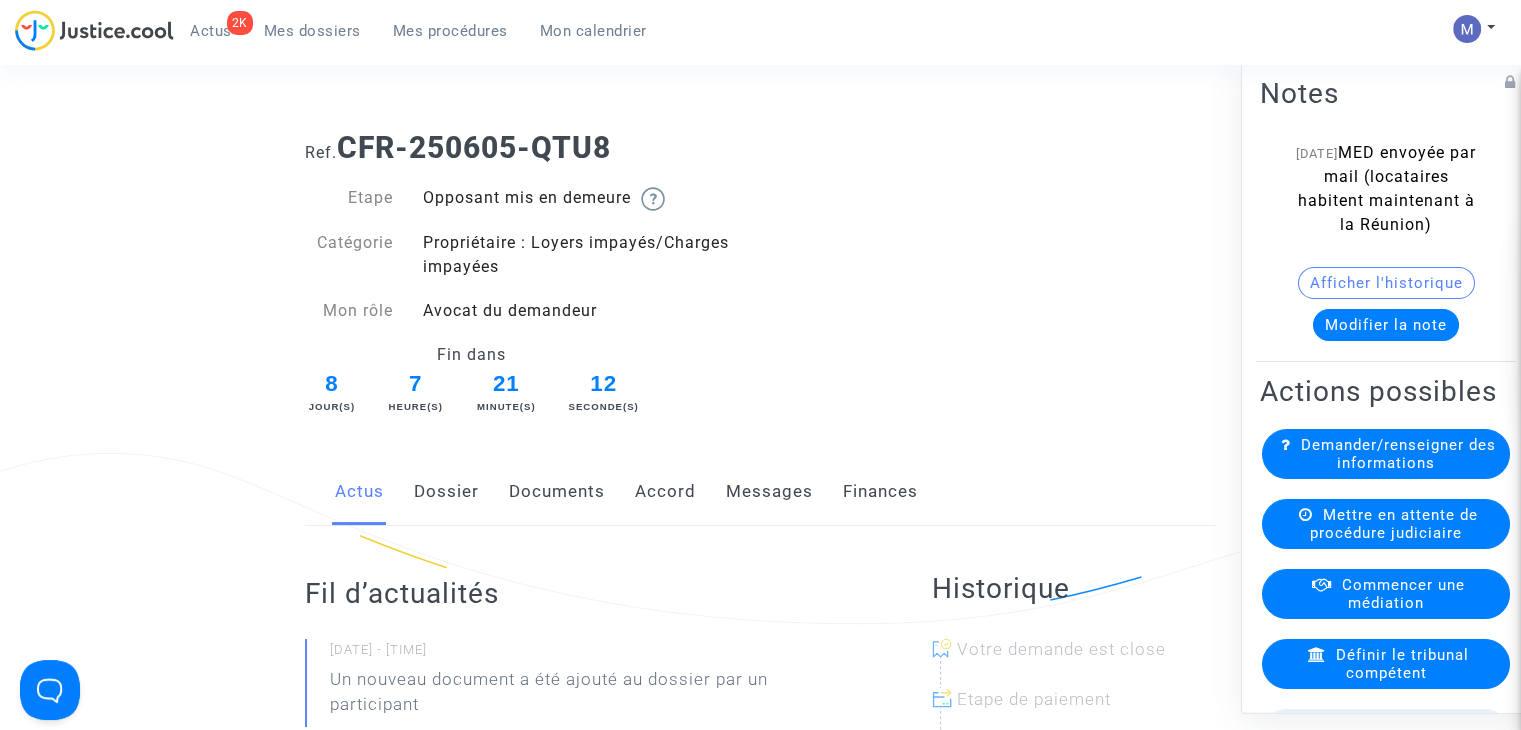 click on "Mes dossiers" at bounding box center [312, 31] 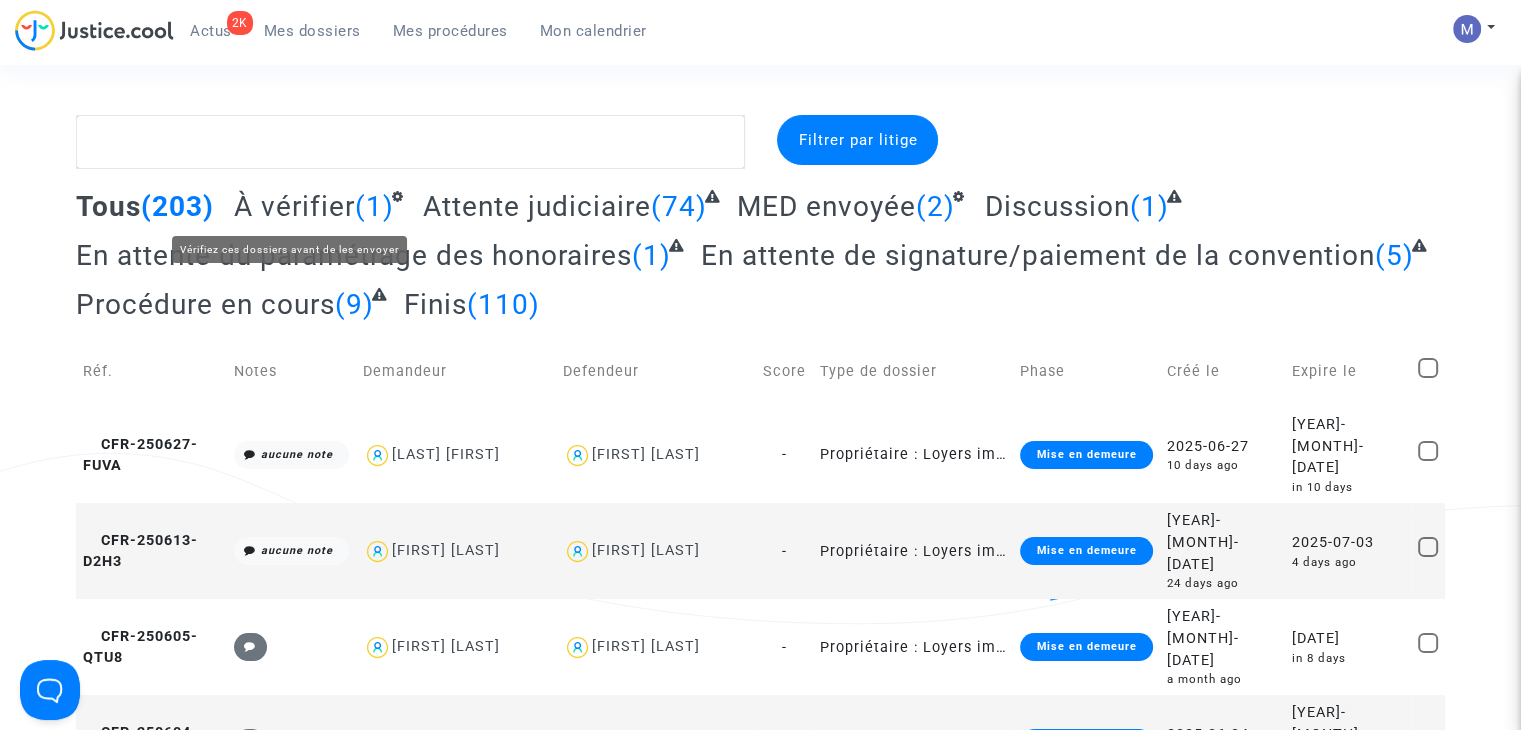 click on "À vérifier" at bounding box center (294, 206) 